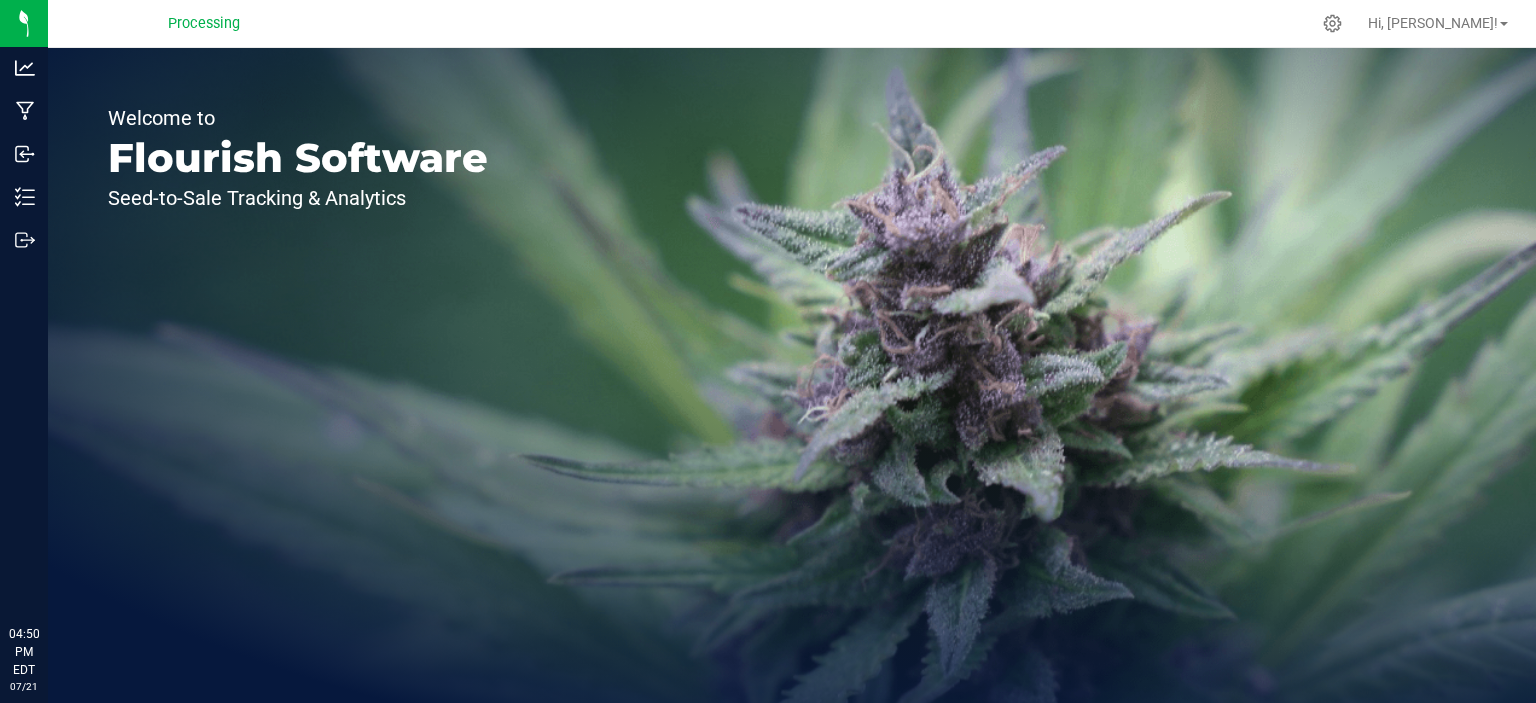 scroll, scrollTop: 0, scrollLeft: 0, axis: both 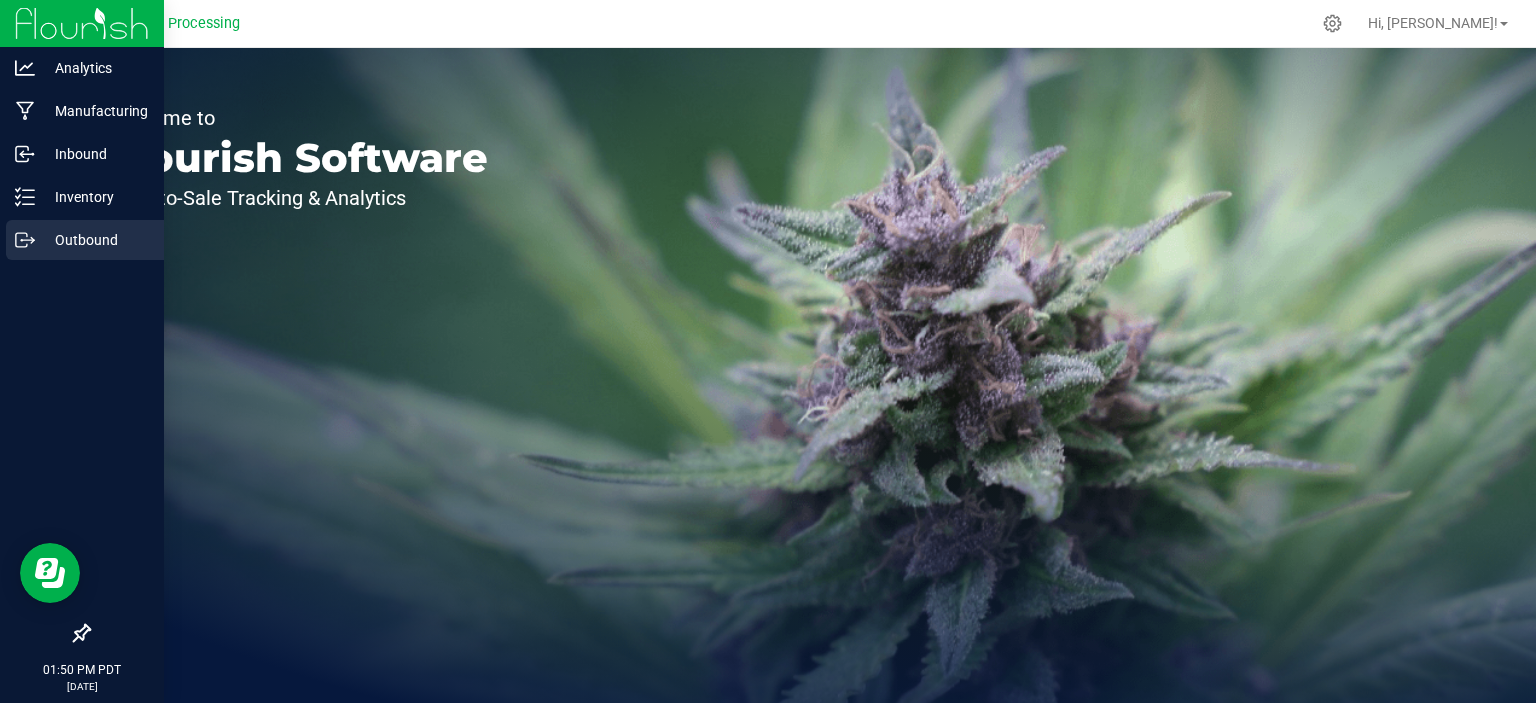 click on "Outbound" at bounding box center (95, 240) 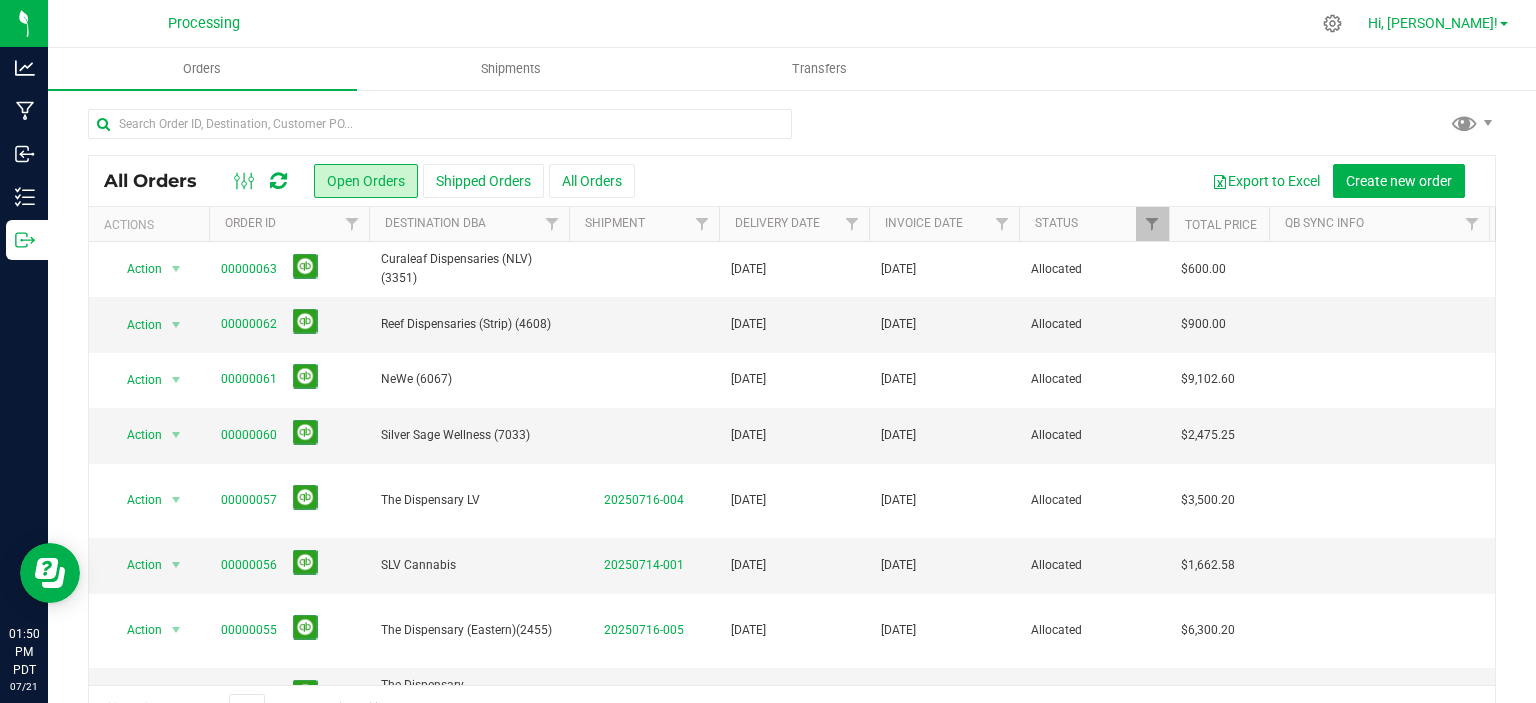 click on "Hi, [PERSON_NAME]!" at bounding box center [1433, 23] 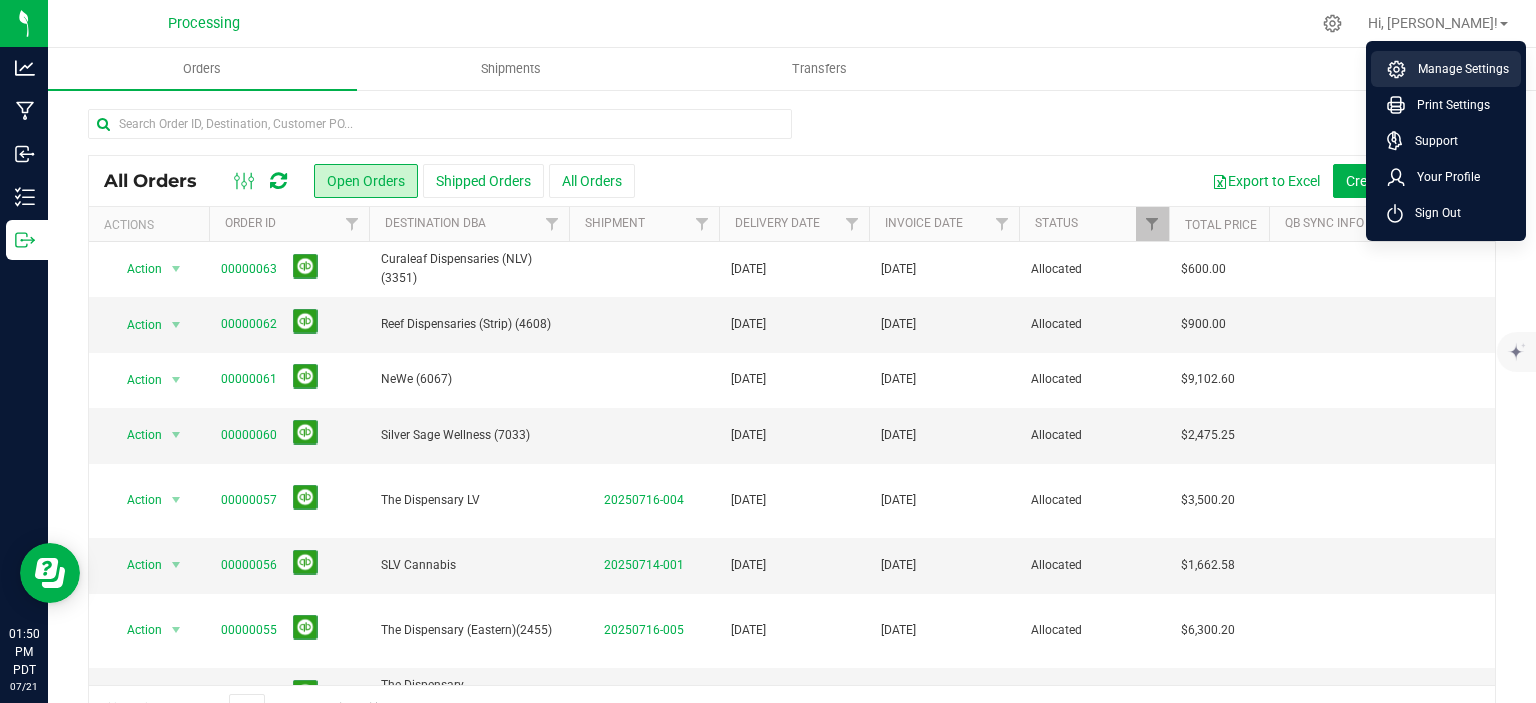 click 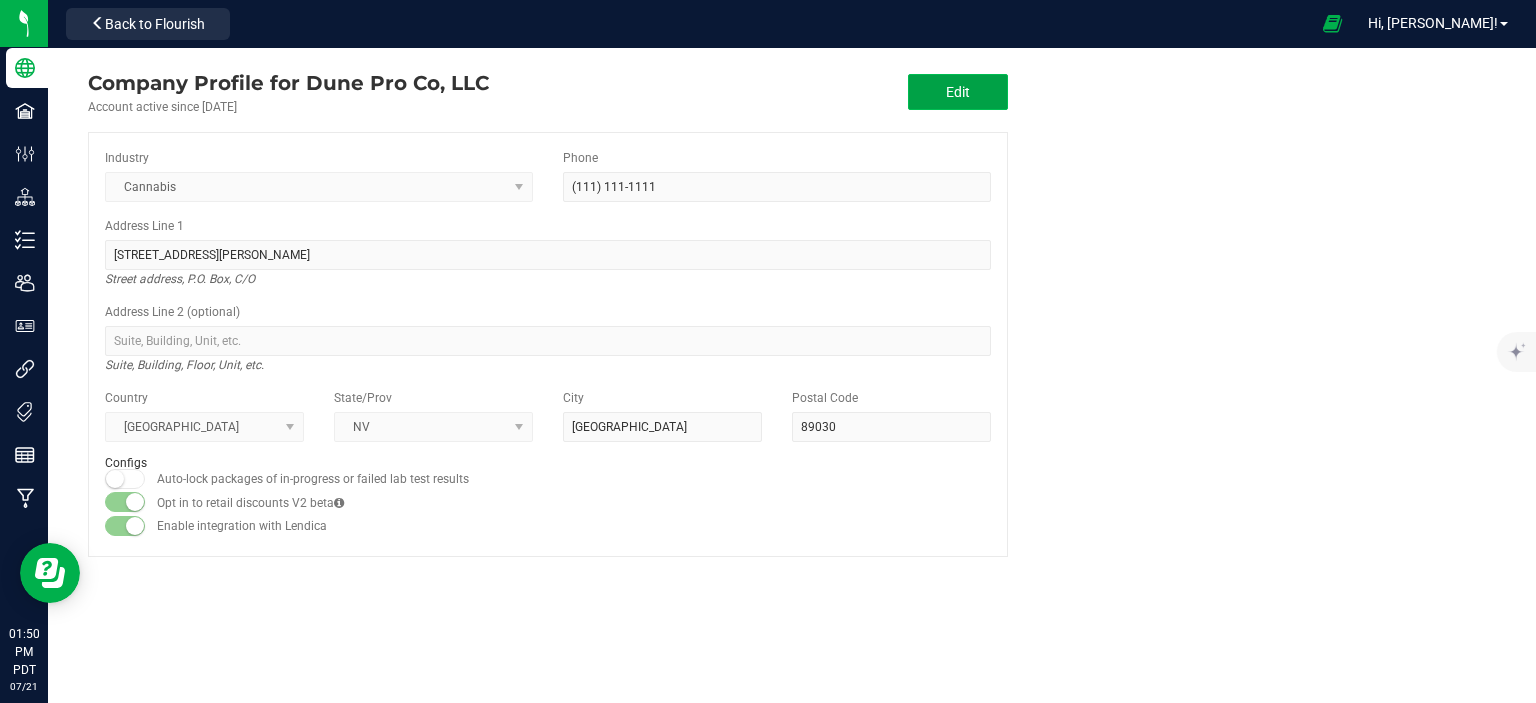 click on "Edit" at bounding box center (958, 92) 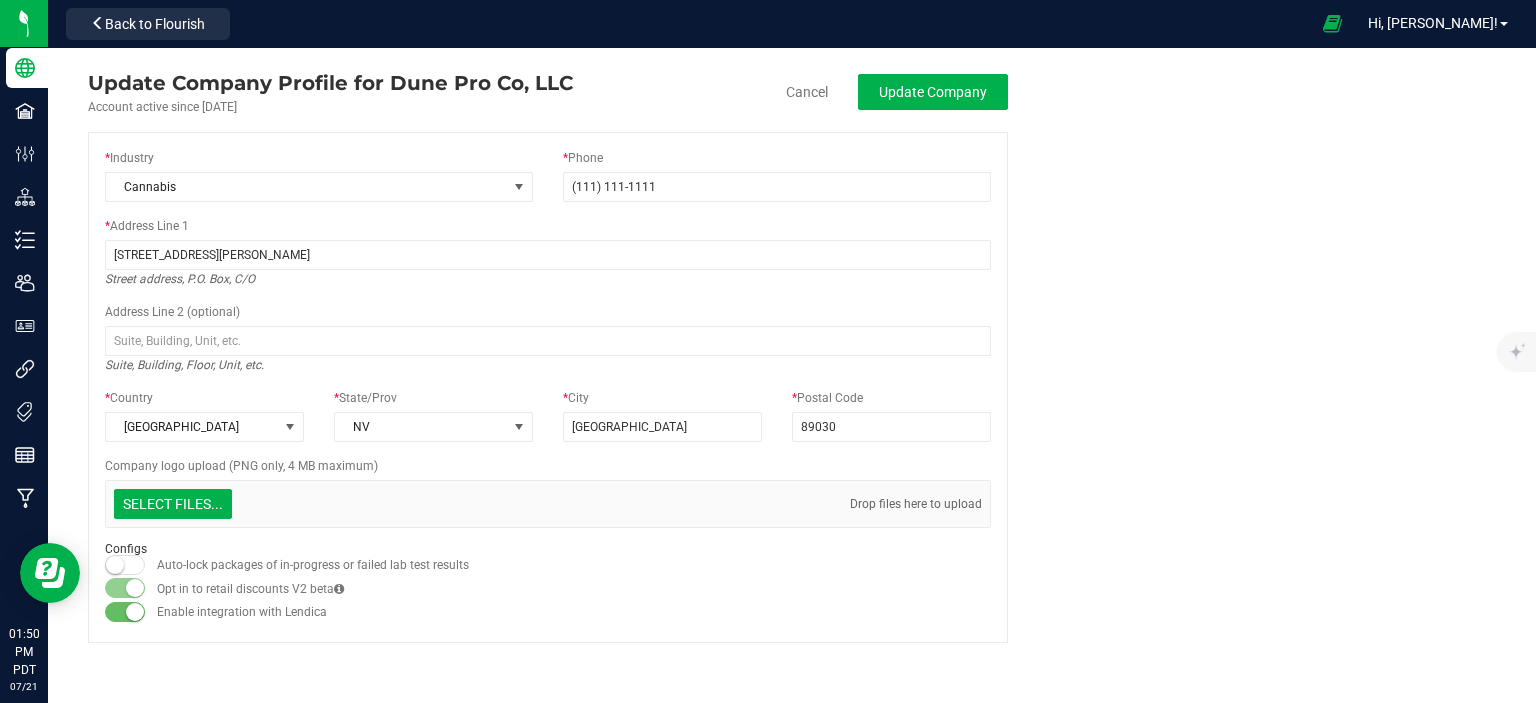 click on "Update Company Profile for Dune Pro Co, LLC   Account active since May 6, 2025   Cancel   Update Company  *  Industry  Cannabis *  Phone  (111) 111-1111 *  Address Line 1  1011 E Alexander Rd North  Street address, P.O. Box, C/O   Address Line 2 (optional)   Suite, Building, Floor, Unit, etc.  *  Country  United States *  State/Prov  NV *  City  Las Vegas *  Postal Code  89030  Company logo upload (PNG only, 4 MB maximum)  Select files... Drop files here to upload Configs  Auto-lock packages of in-progress or failed lab test results   Opt in to retail discounts V2 beta   Enable integration with Lendica" at bounding box center [792, 355] 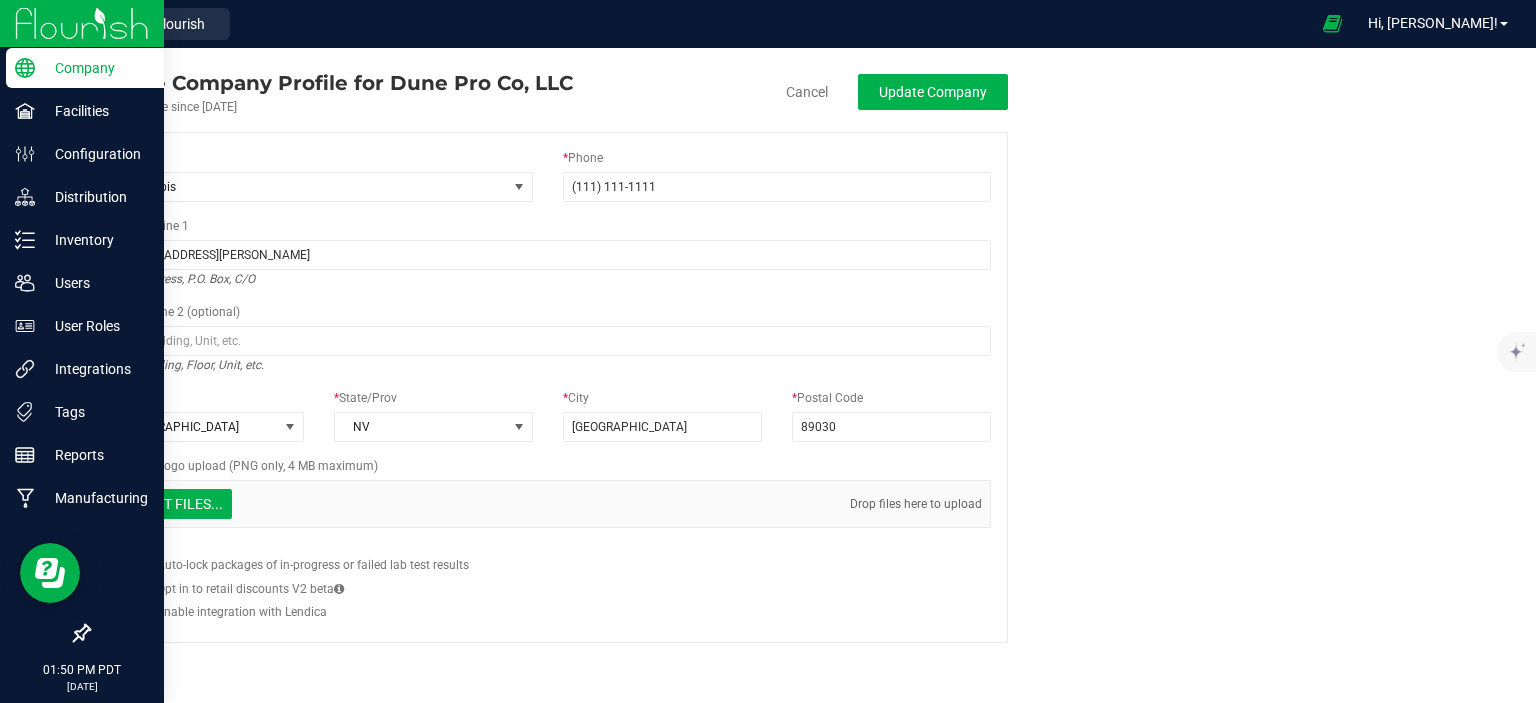 click 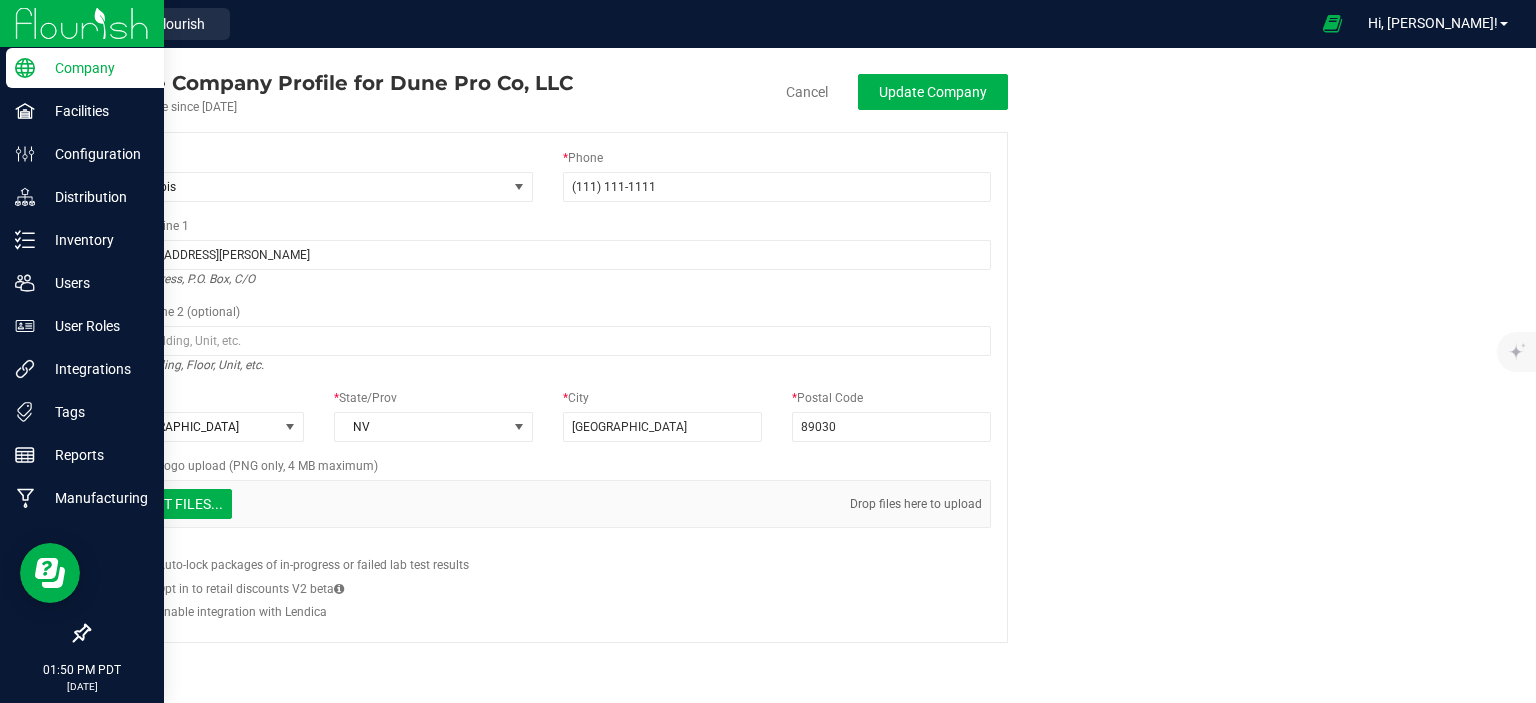 click at bounding box center (82, 23) 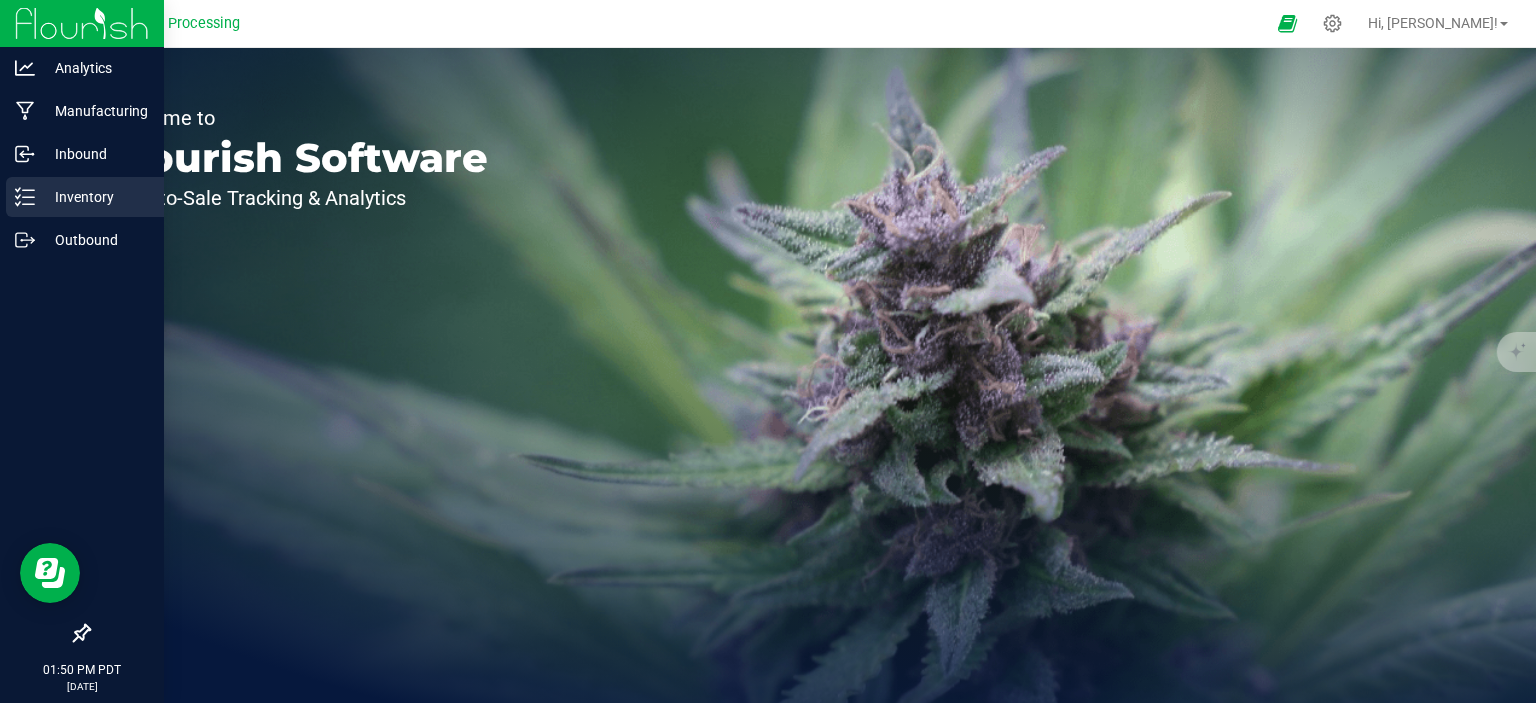 click on "Inventory" at bounding box center (95, 197) 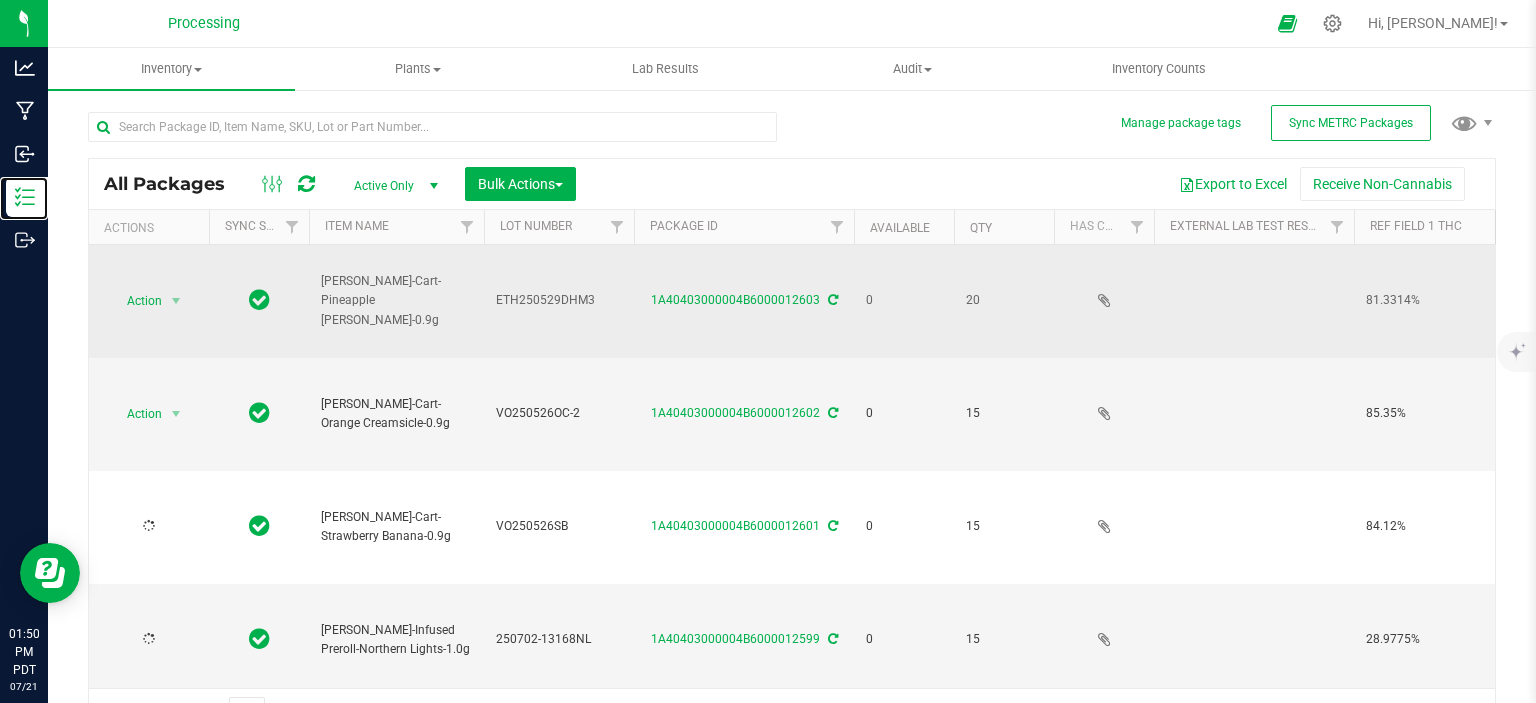 type on "2025-06-17" 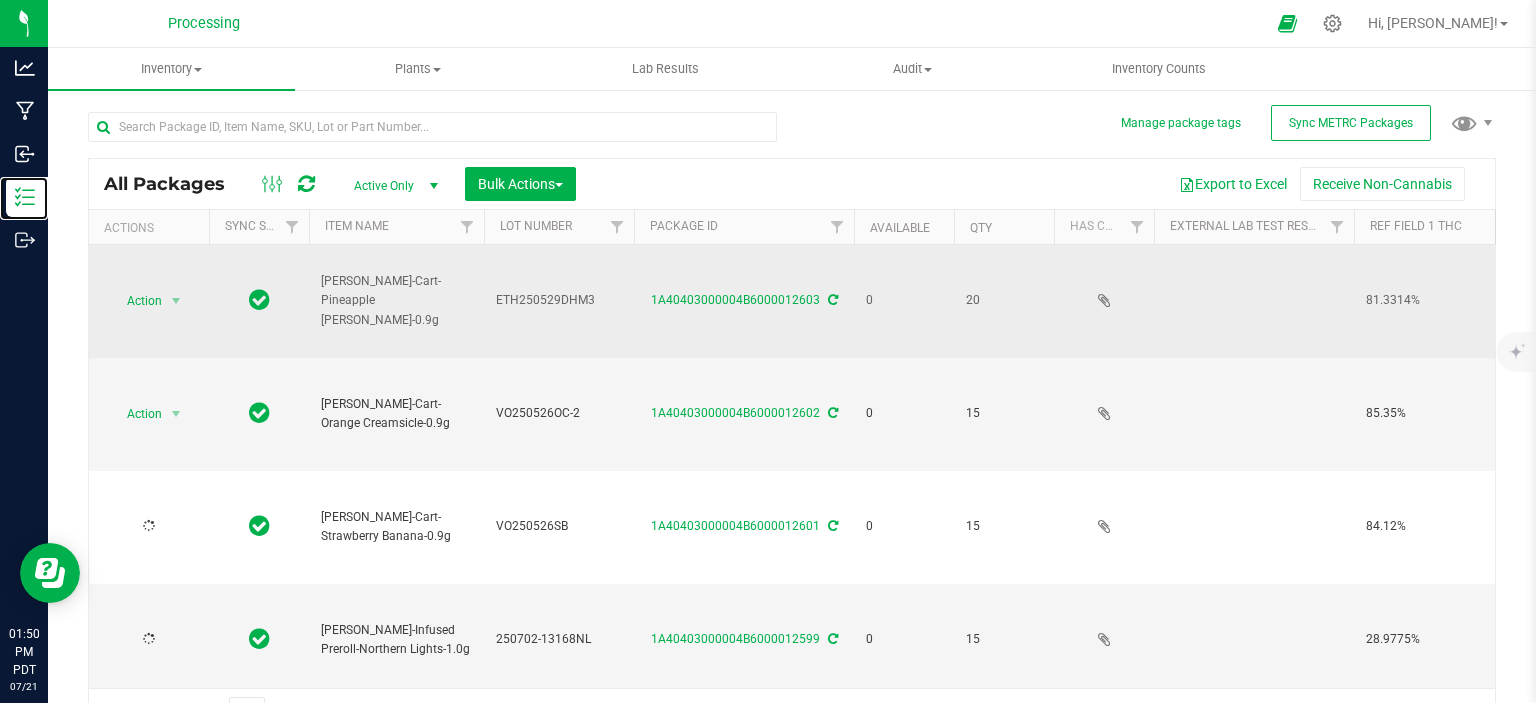 type on "2025-07-02" 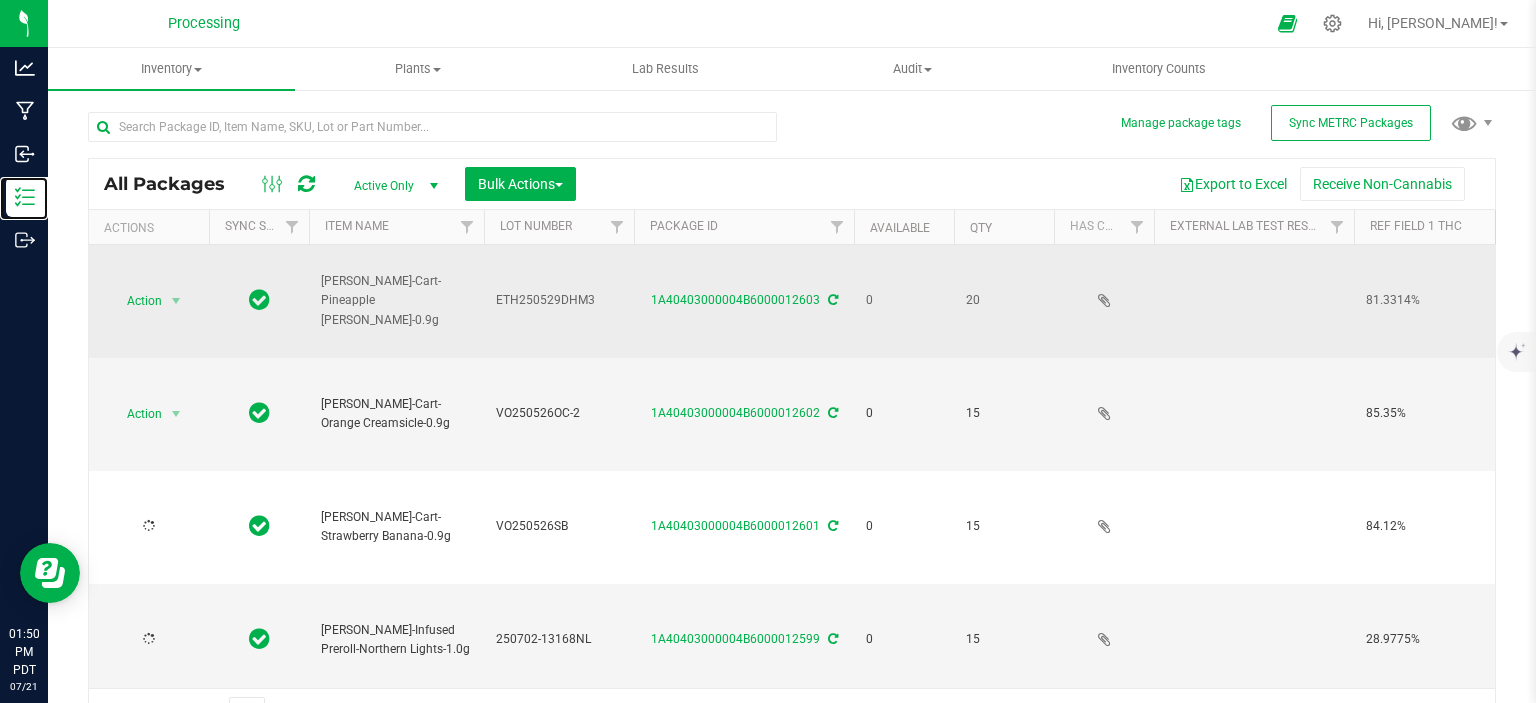 type on "2025-06-24" 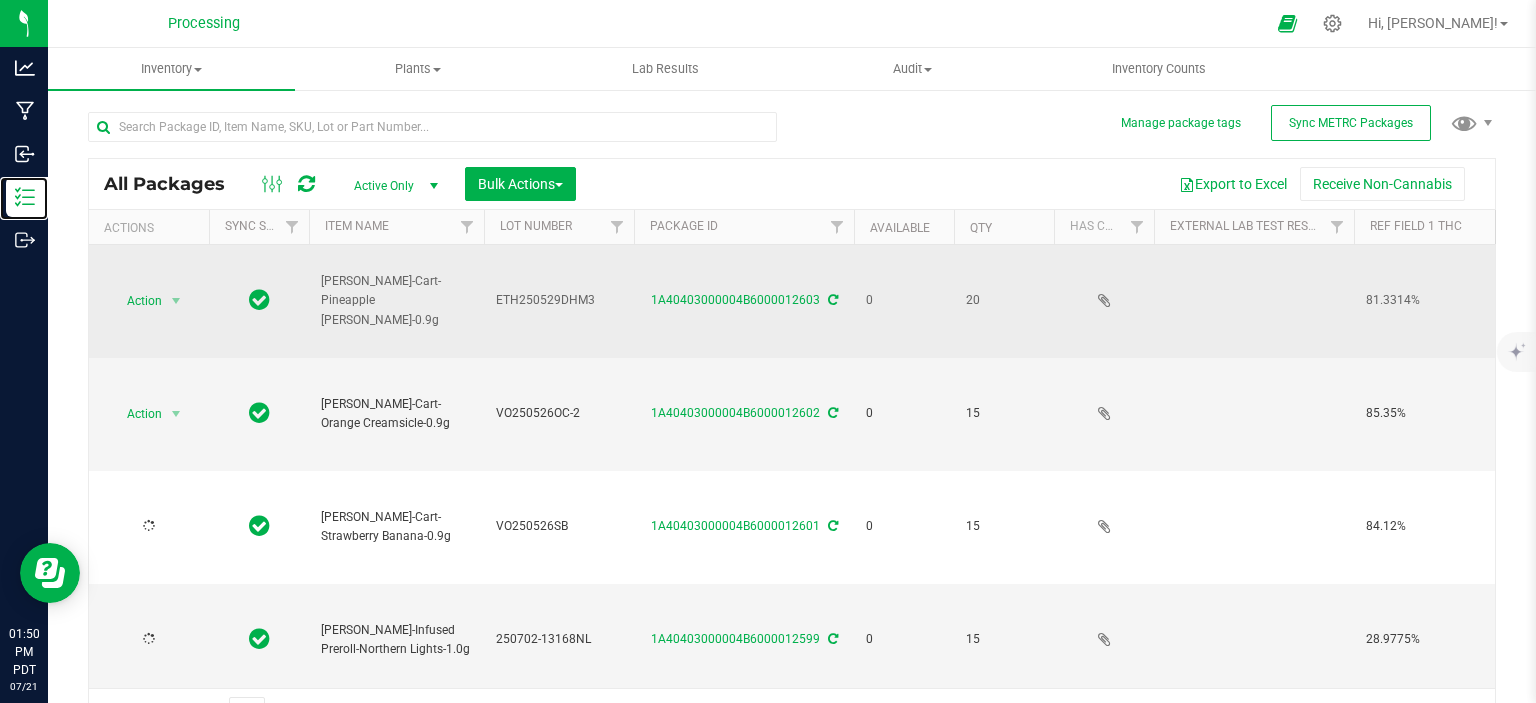 type on "2025-06-12" 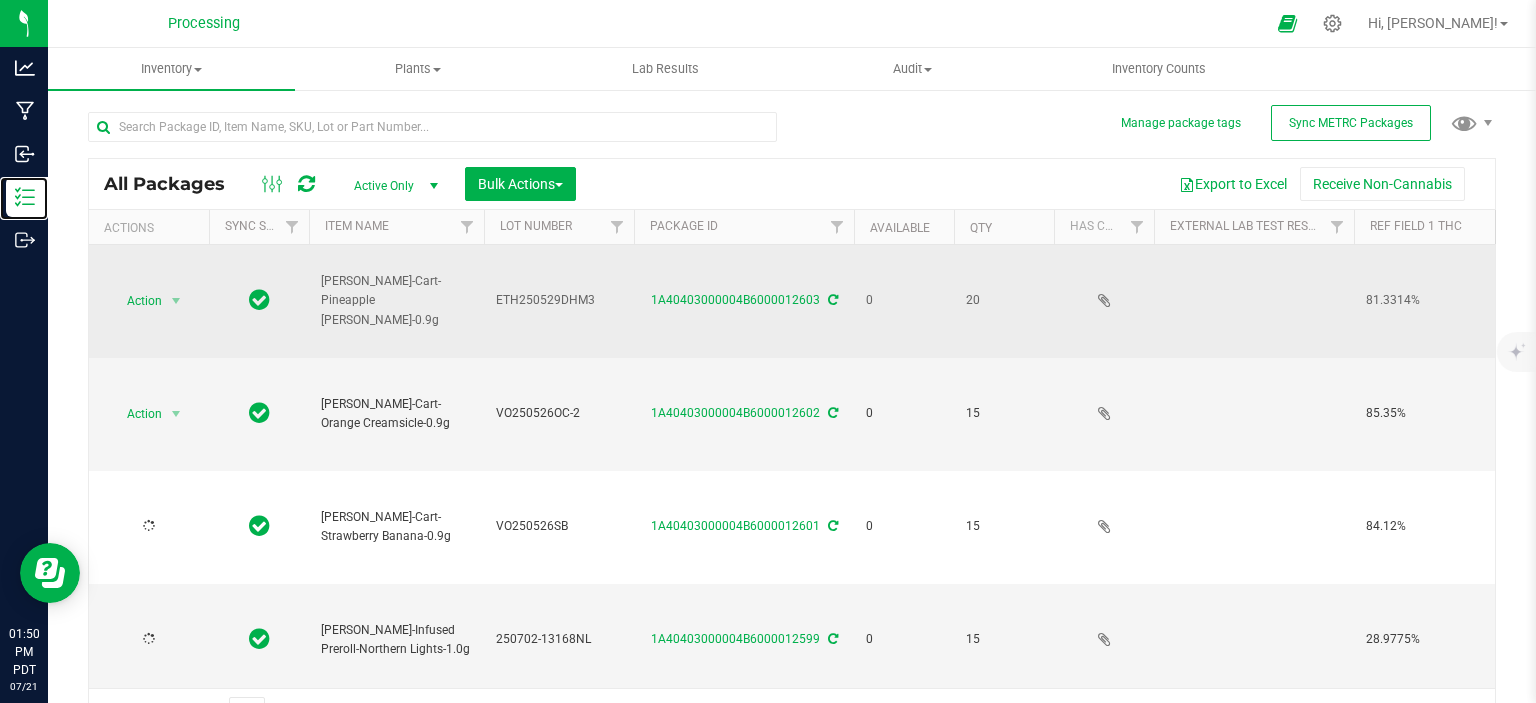 type on "2025-06-22" 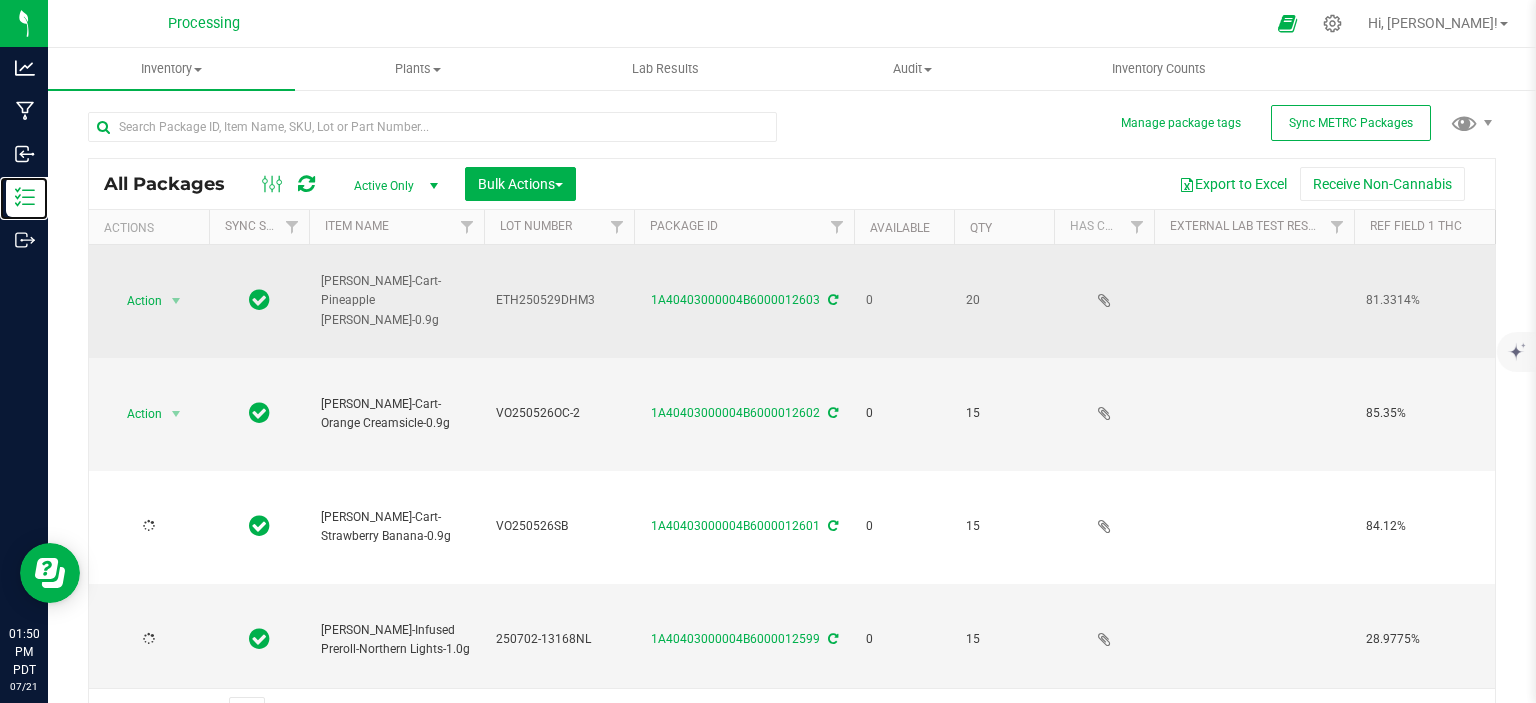 type on "2025-05-26" 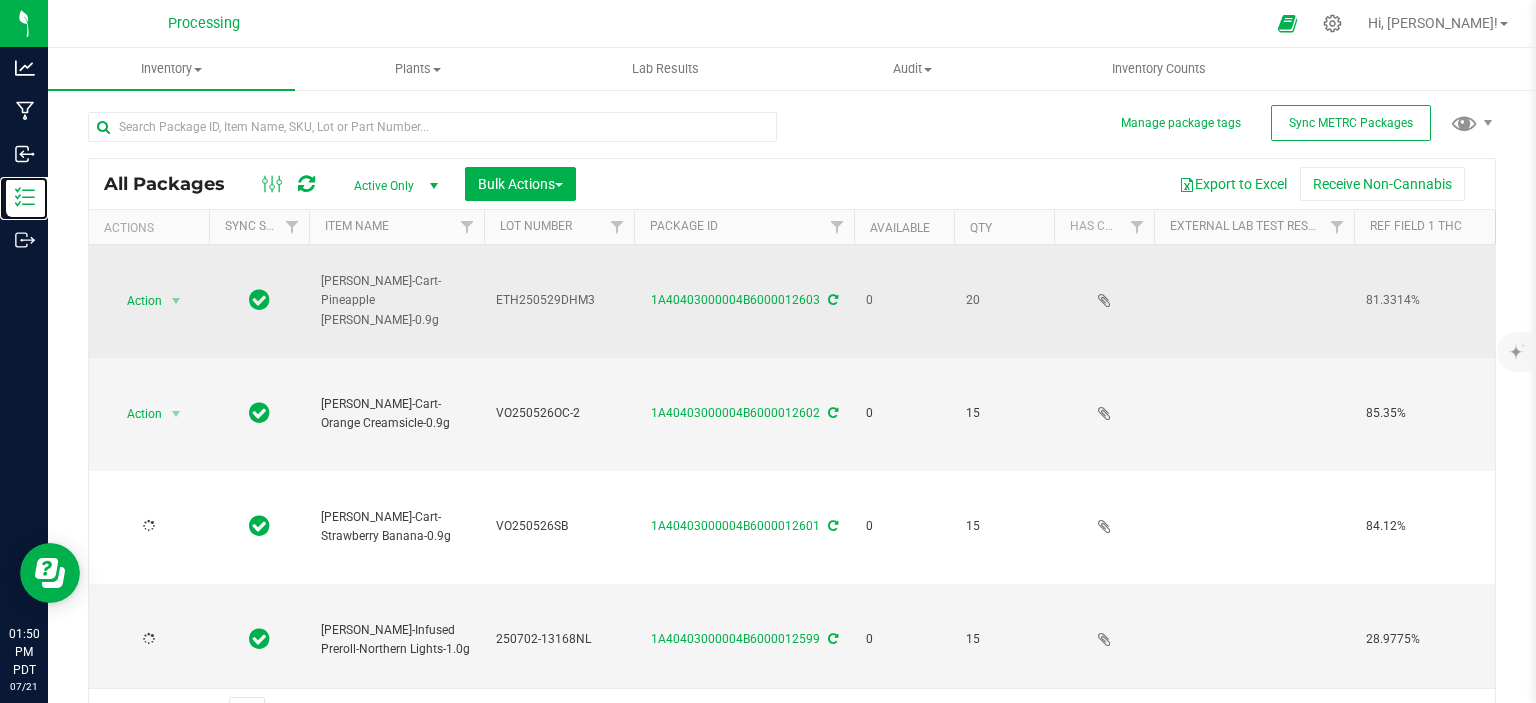 type on "2025-06-12" 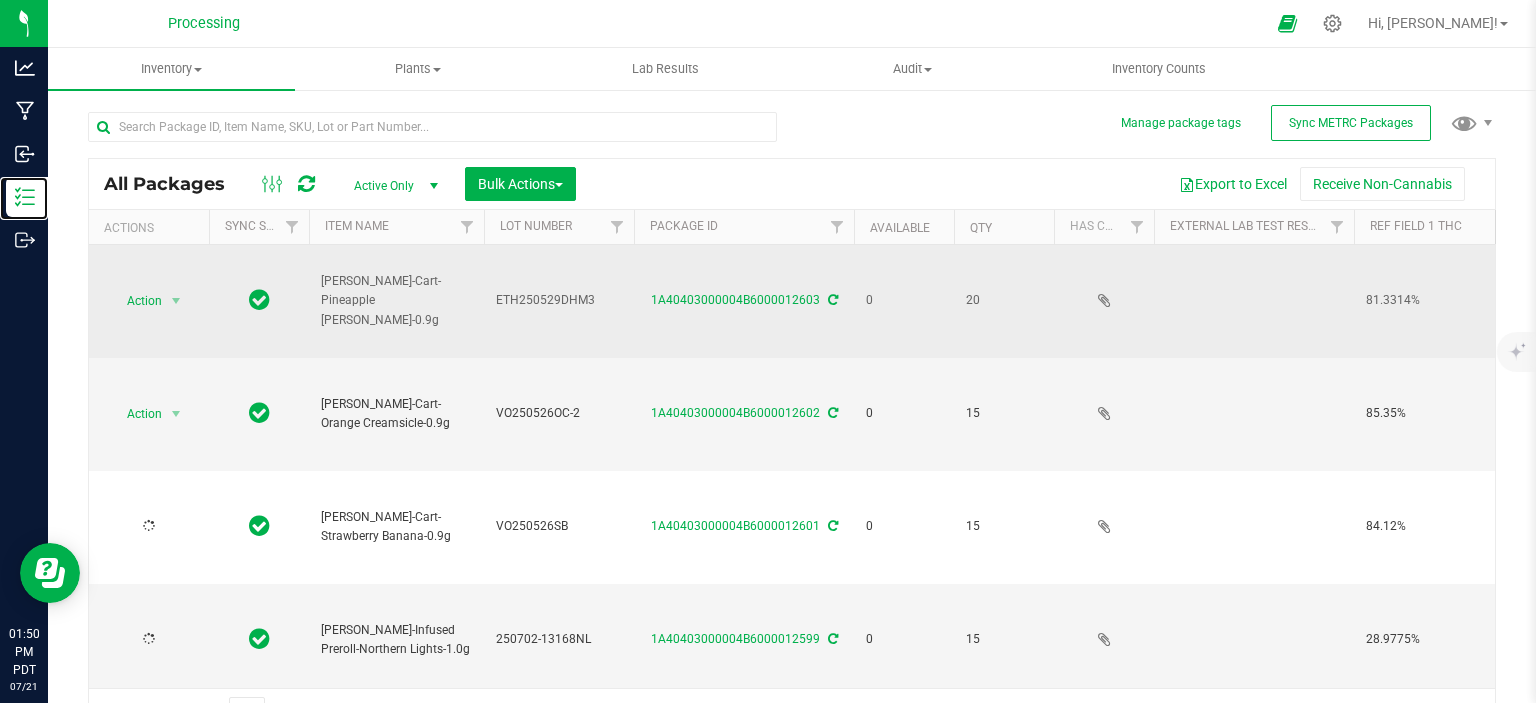 type on "2025-06-17" 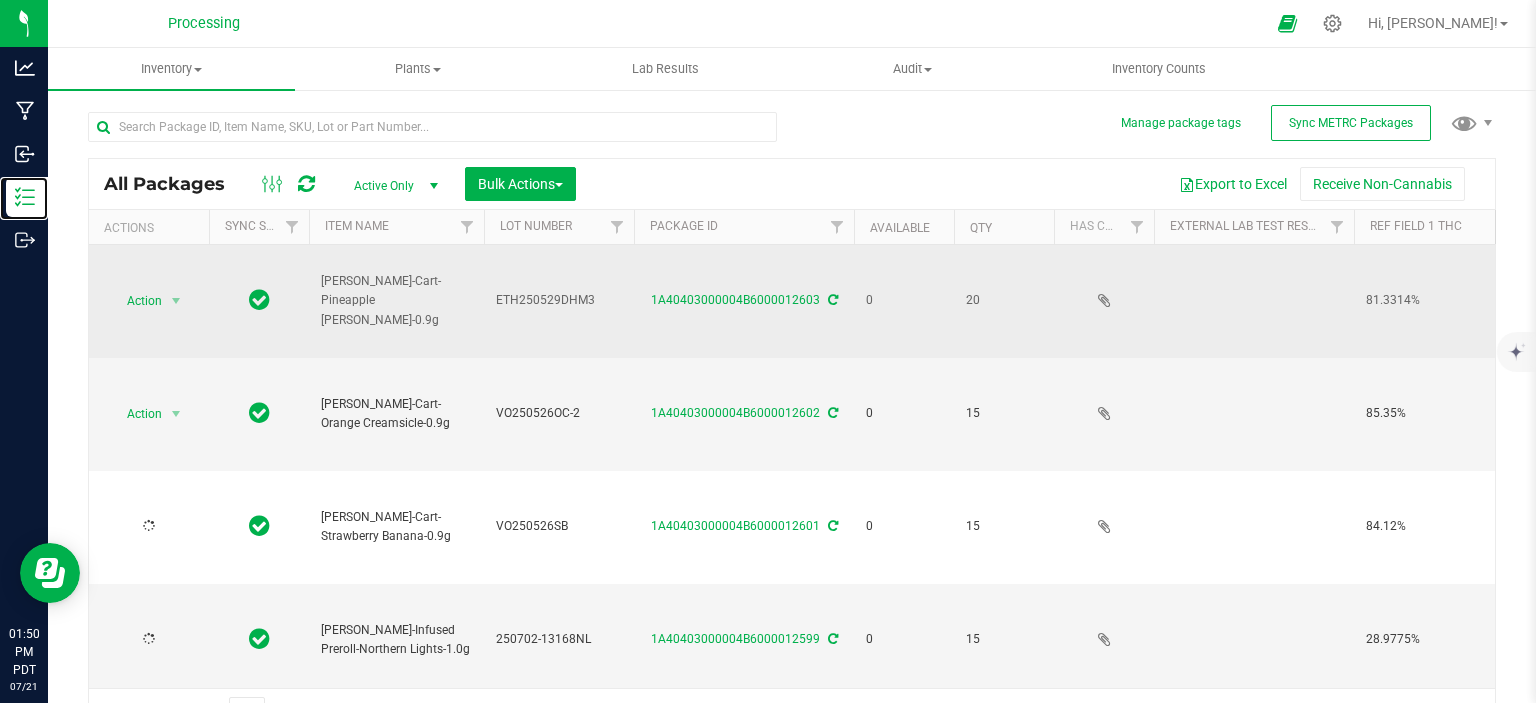 type on "2025-07-04" 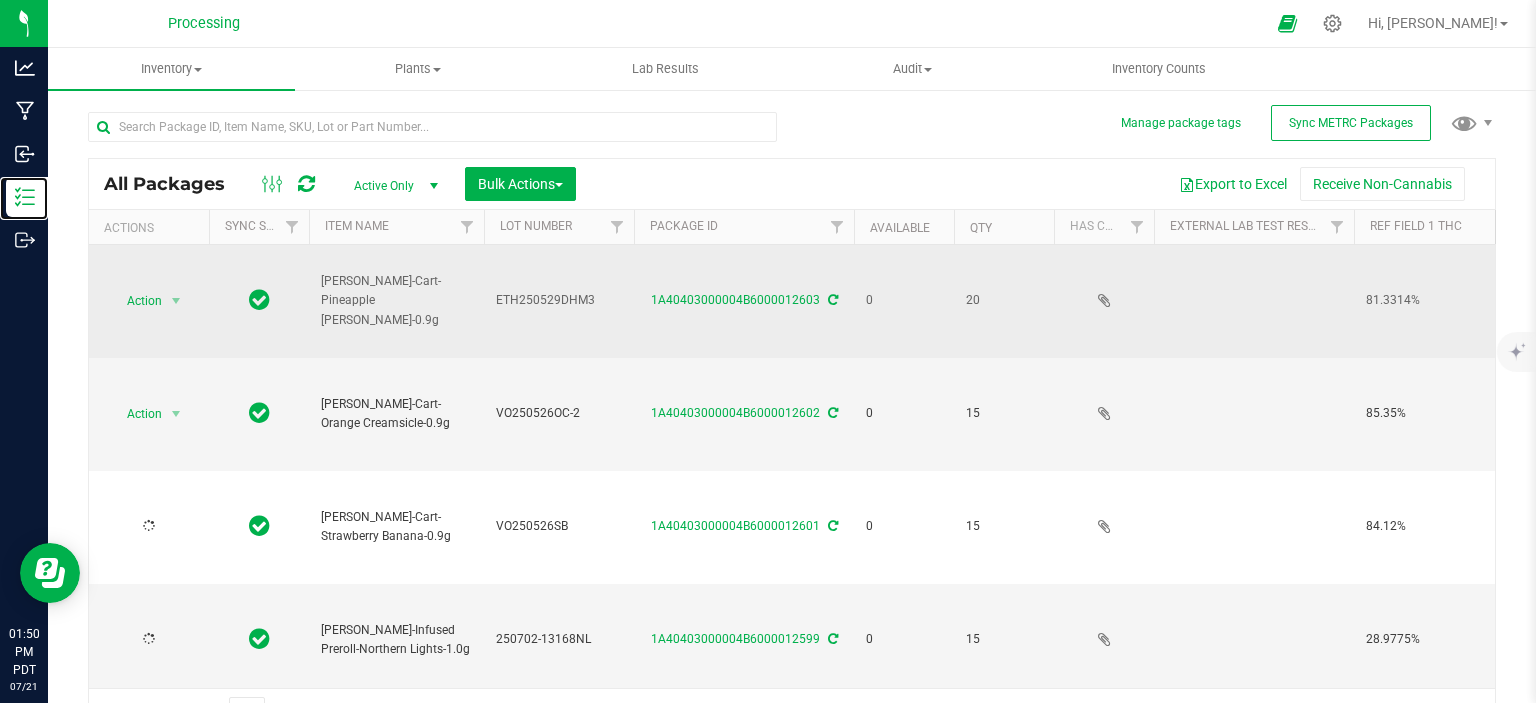 type on "2025-07-04" 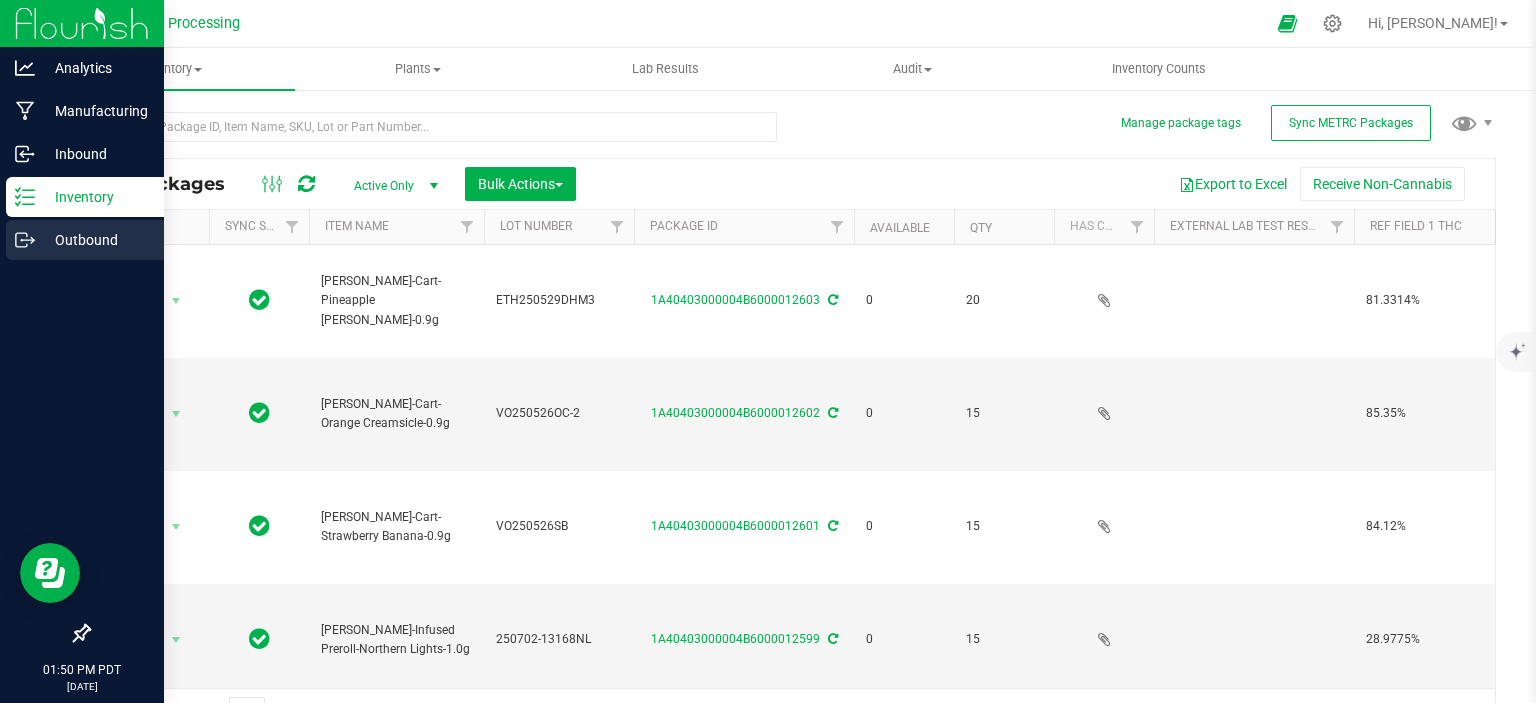 click 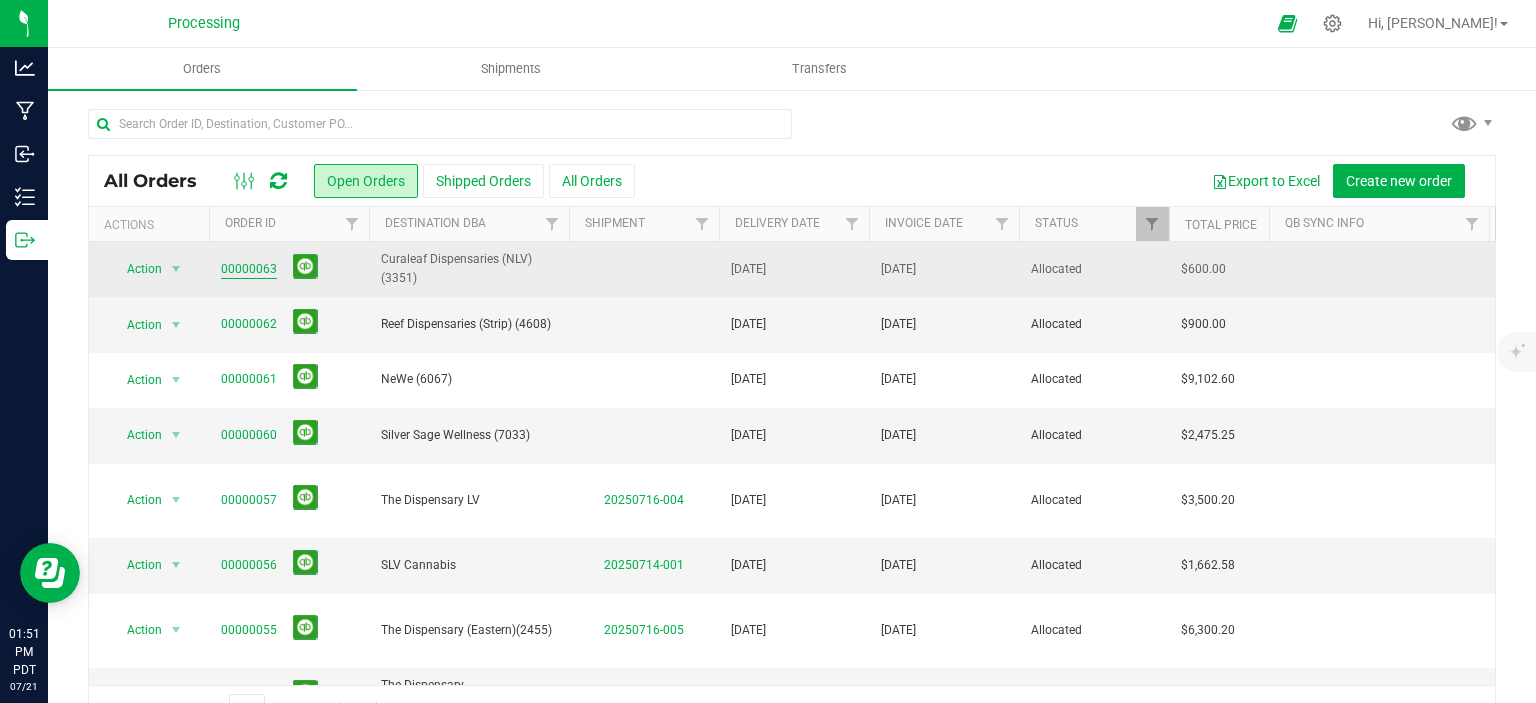 click on "00000063" at bounding box center [249, 269] 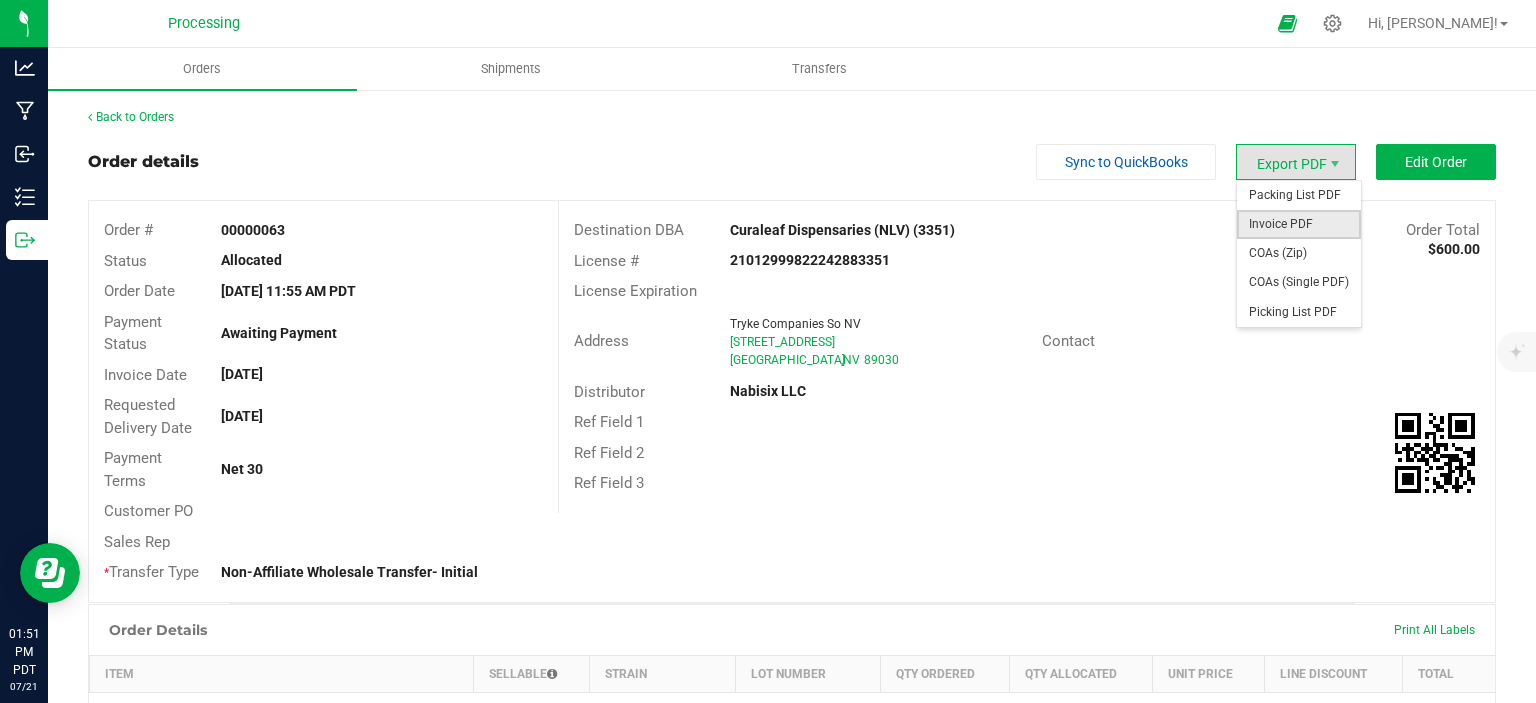 click on "Invoice PDF" at bounding box center [1299, 224] 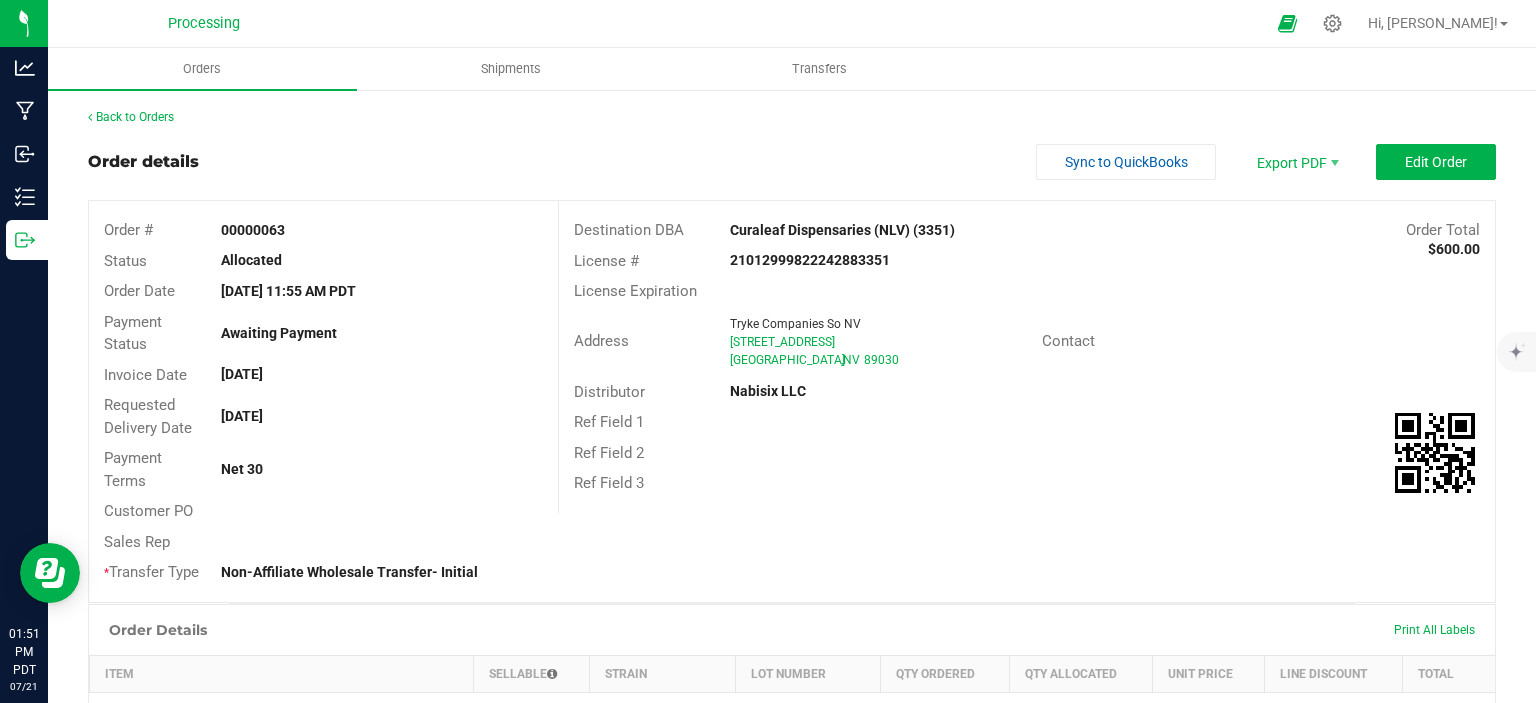 click on "Orders
Shipments
Transfers" at bounding box center (816, 69) 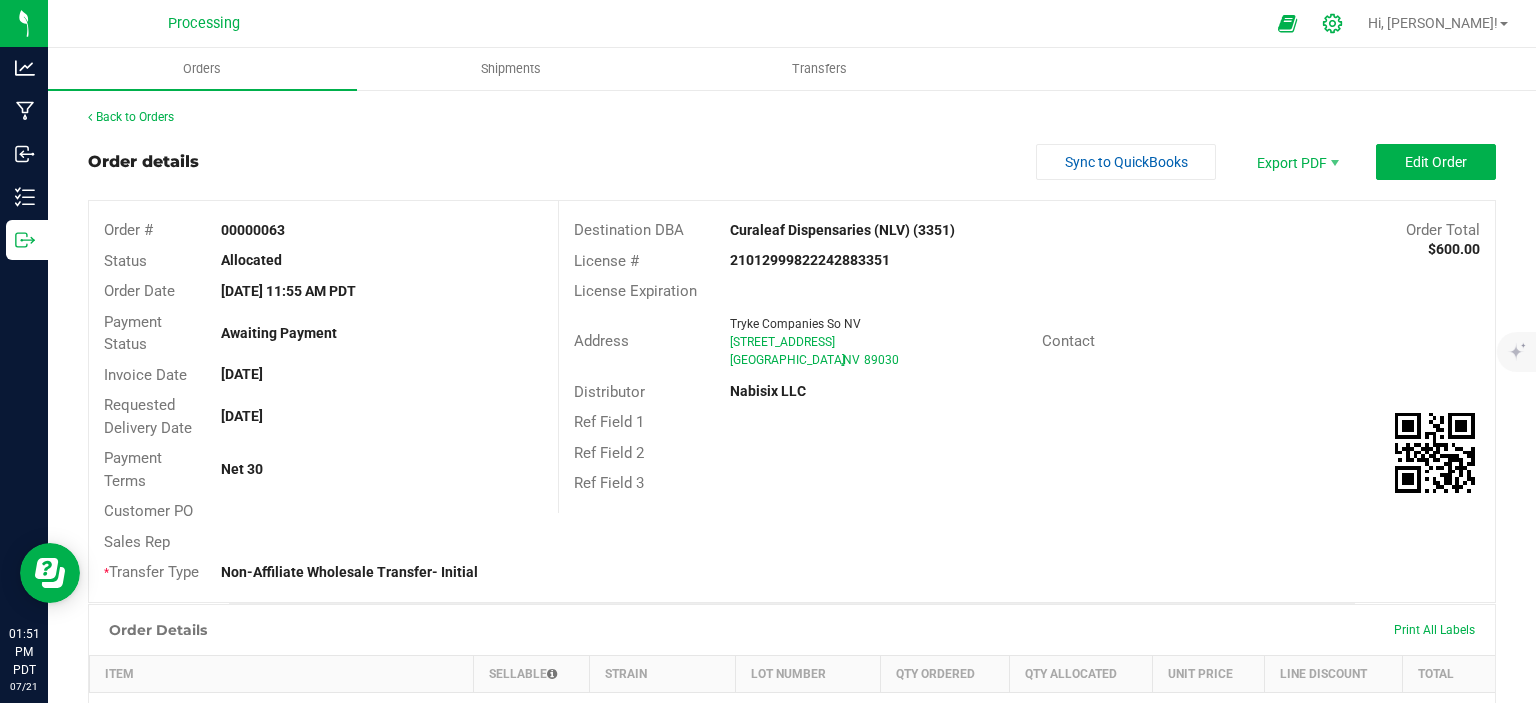 click 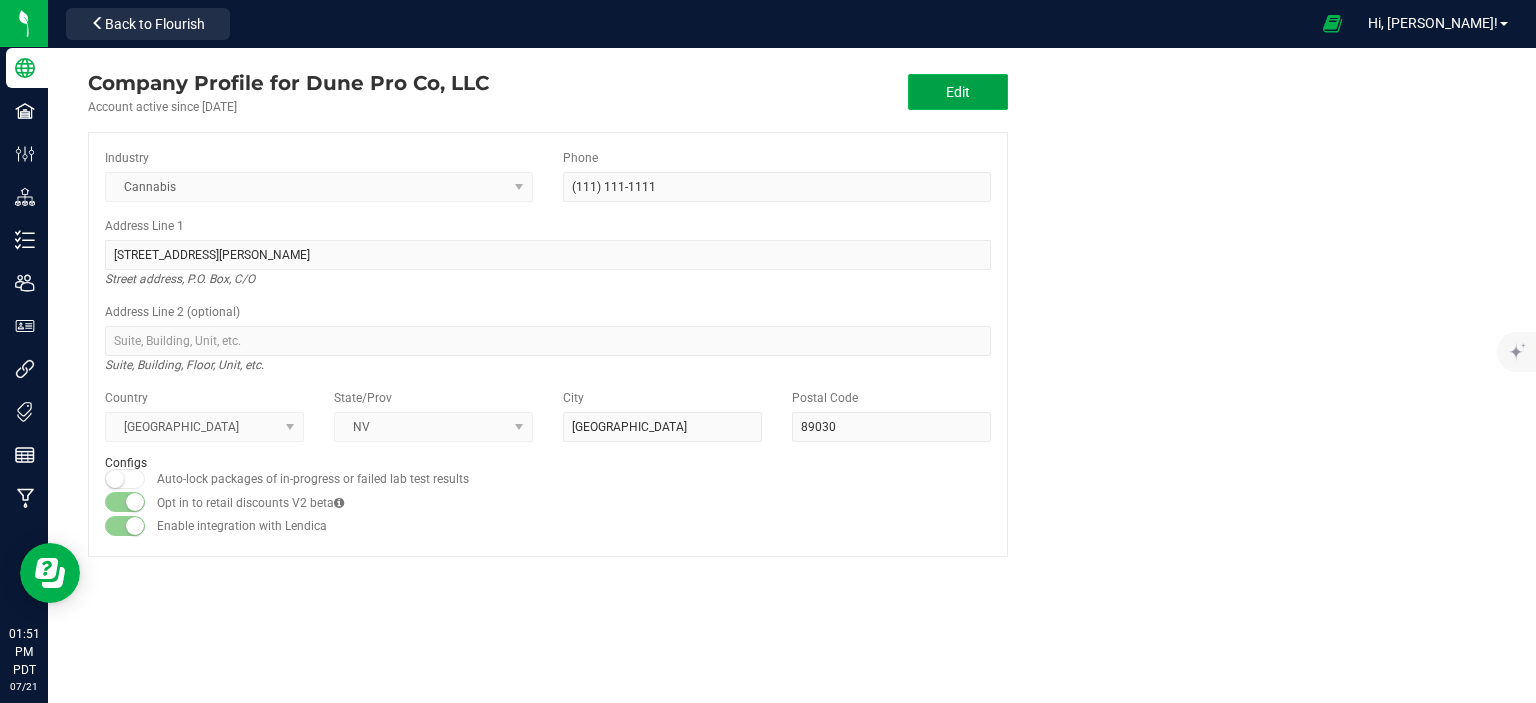 click on "Edit" at bounding box center [958, 92] 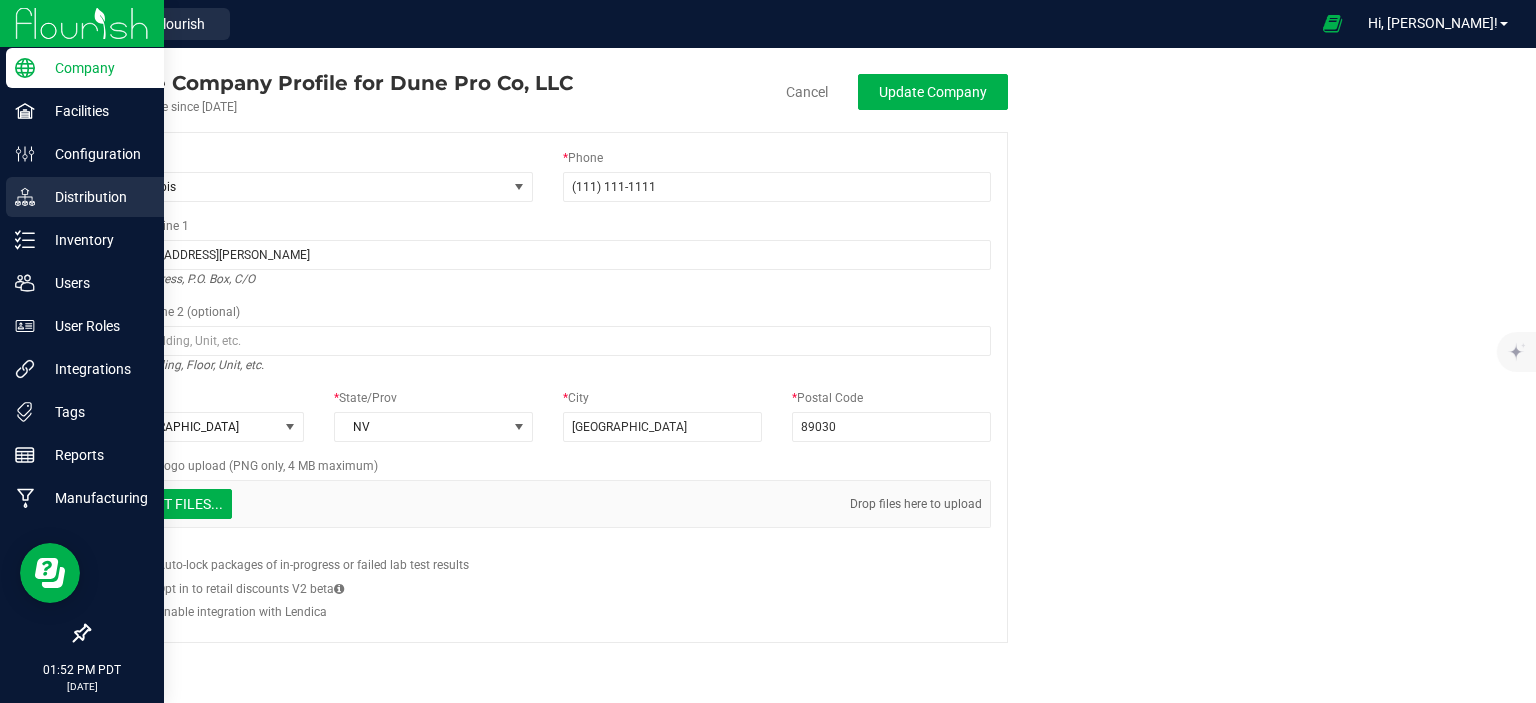 click on "Distribution" at bounding box center (95, 197) 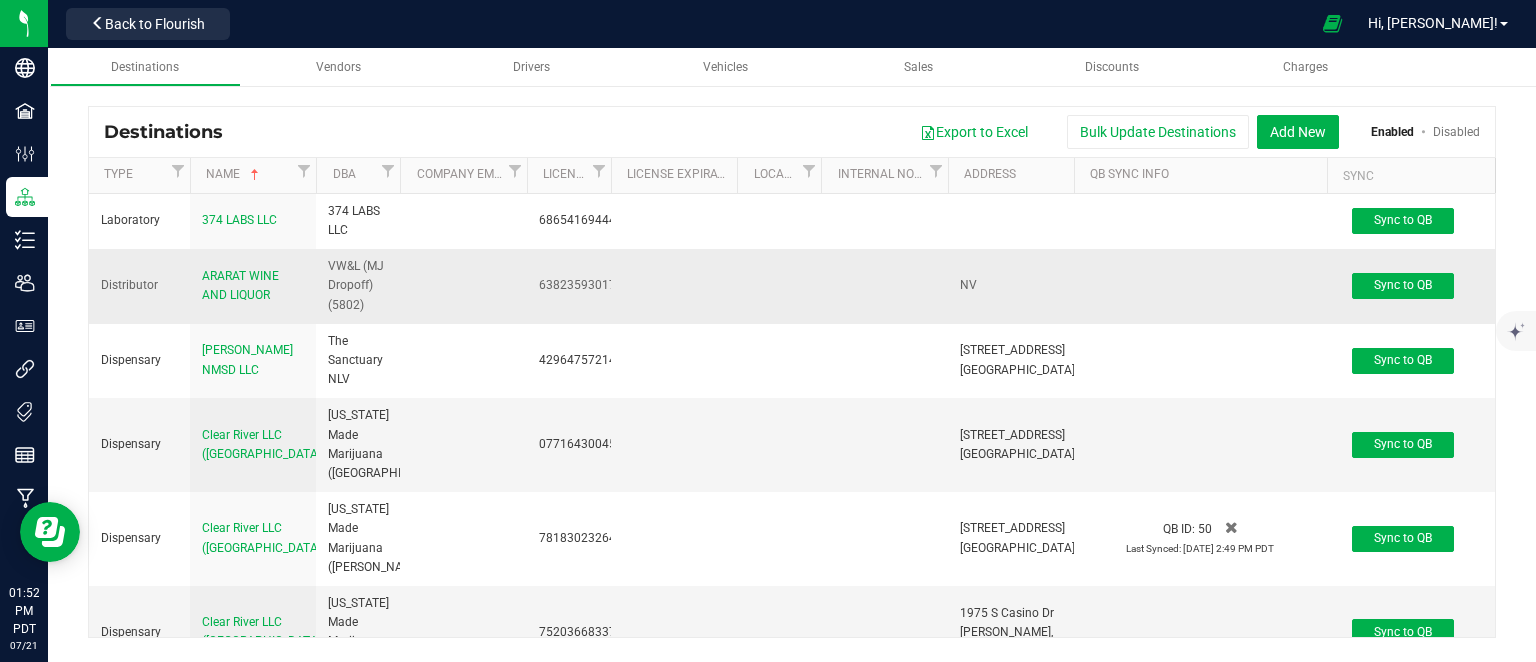 scroll, scrollTop: 655, scrollLeft: 0, axis: vertical 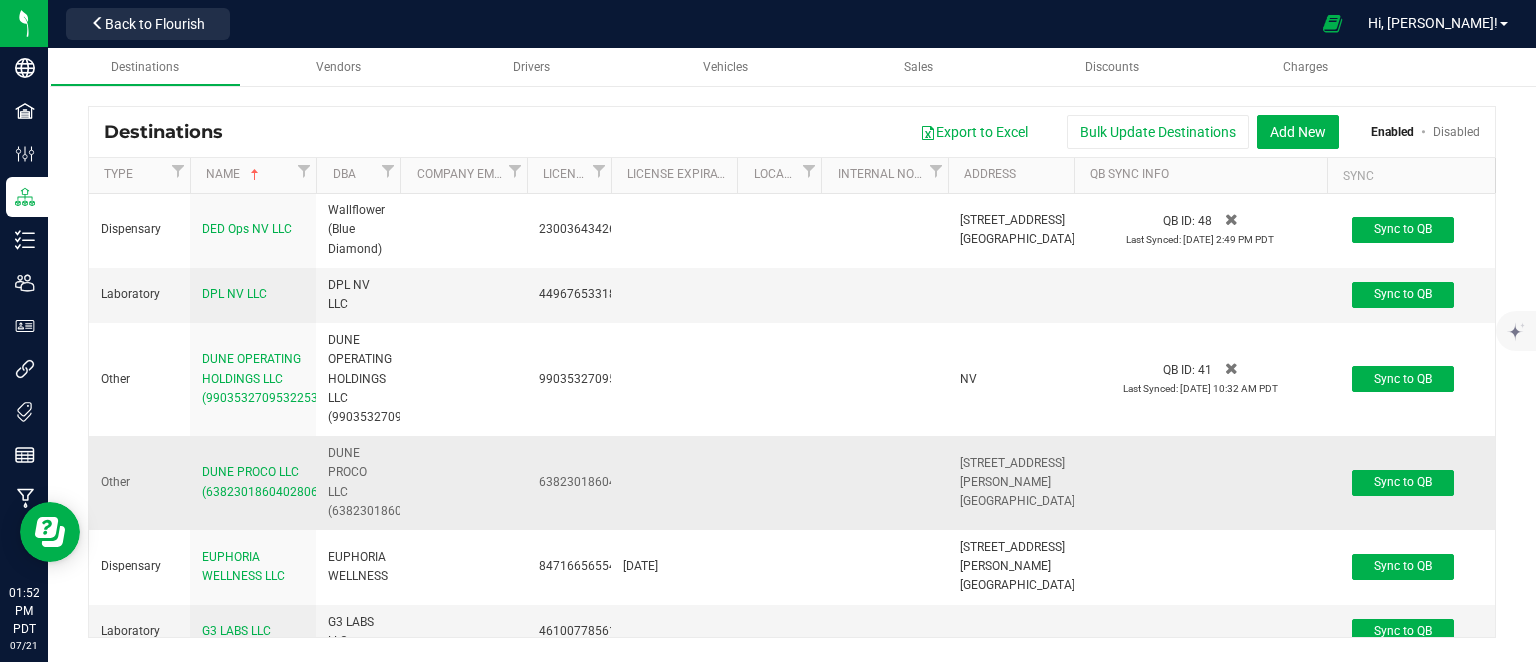 click on "DUNE PROCO LLC (63823018604028060344)" at bounding box center (253, 482) 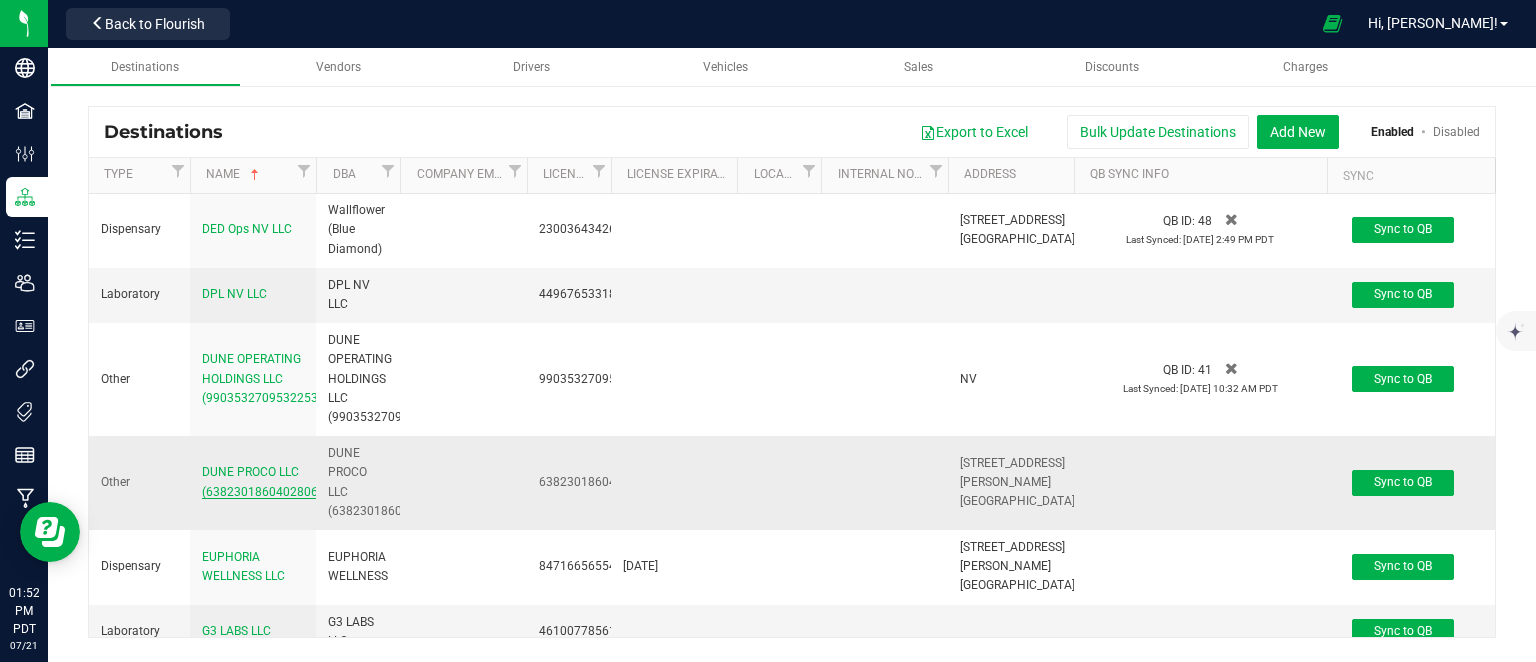 click on "DUNE PROCO LLC (63823018604028060344)" at bounding box center (276, 481) 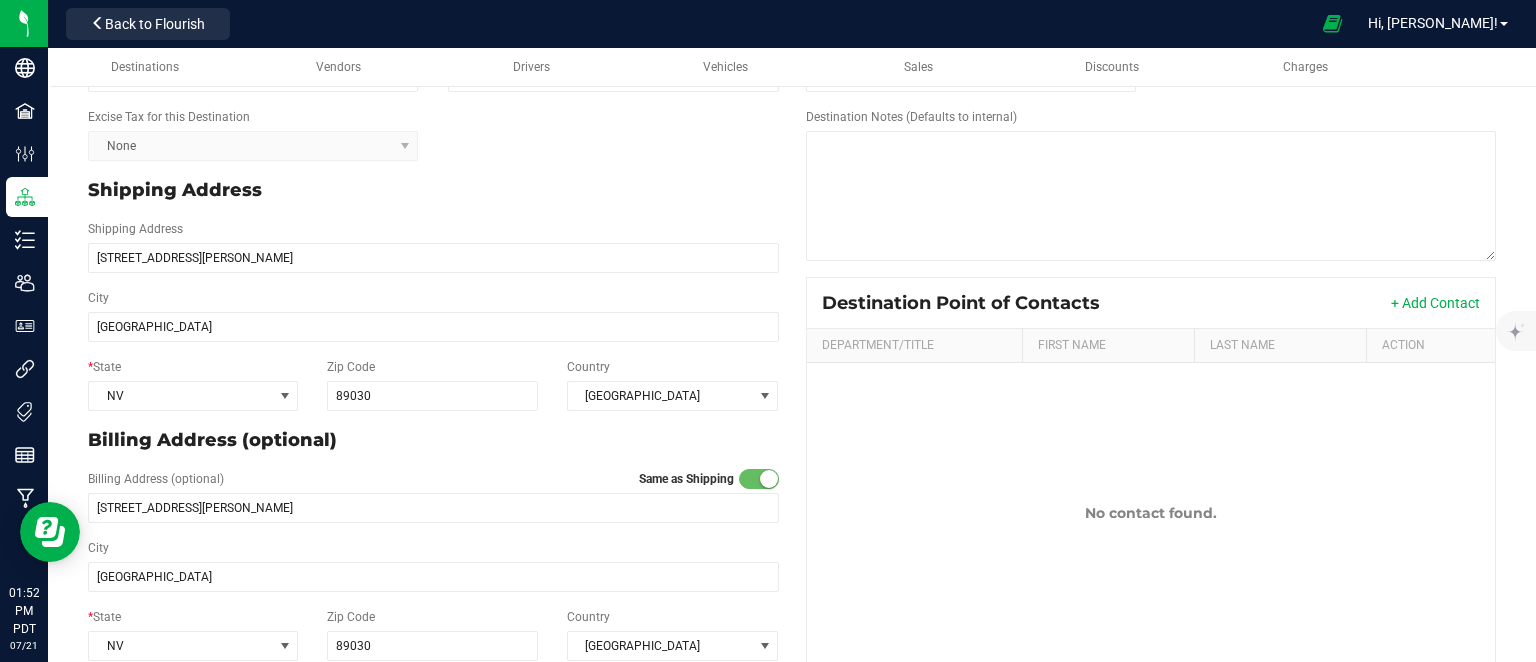 scroll, scrollTop: 0, scrollLeft: 0, axis: both 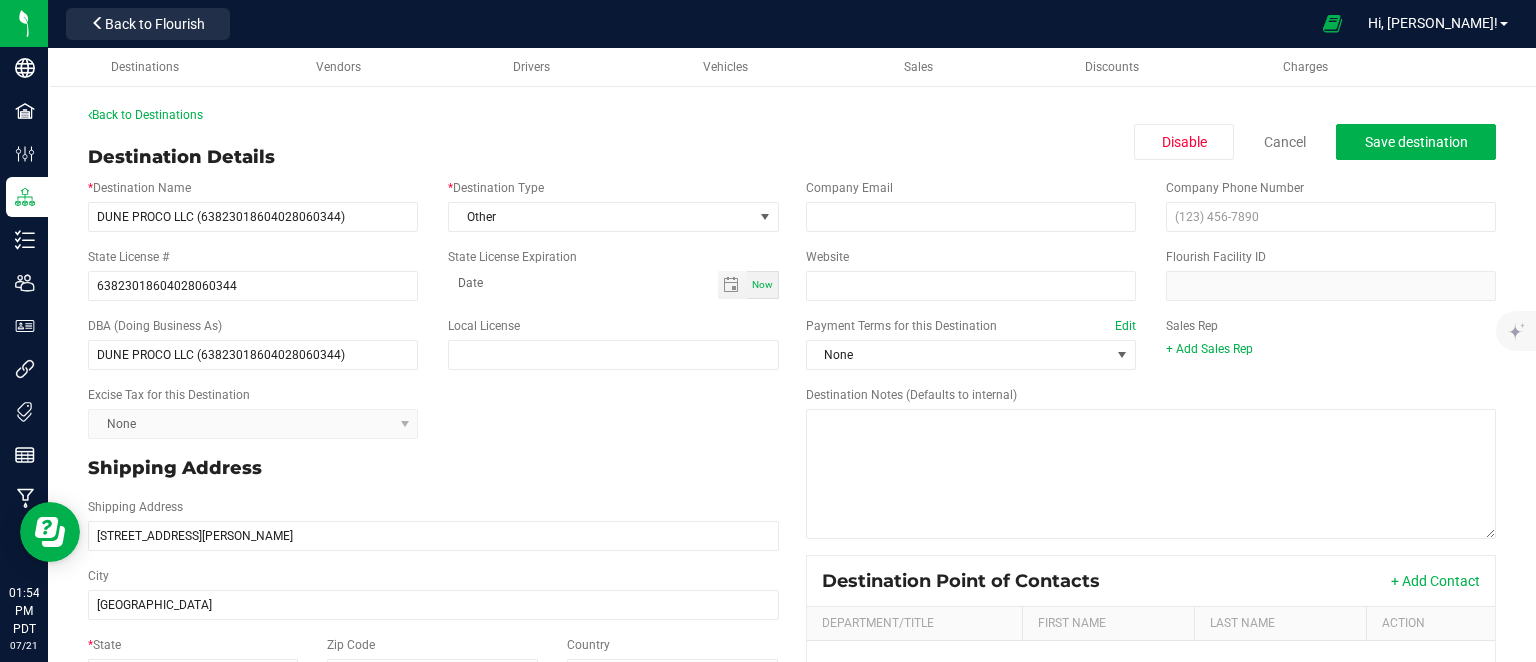 click on "Payment Terms for this Destination   Edit  None  Sales Rep   + Add Sales Rep" at bounding box center [1151, 343] 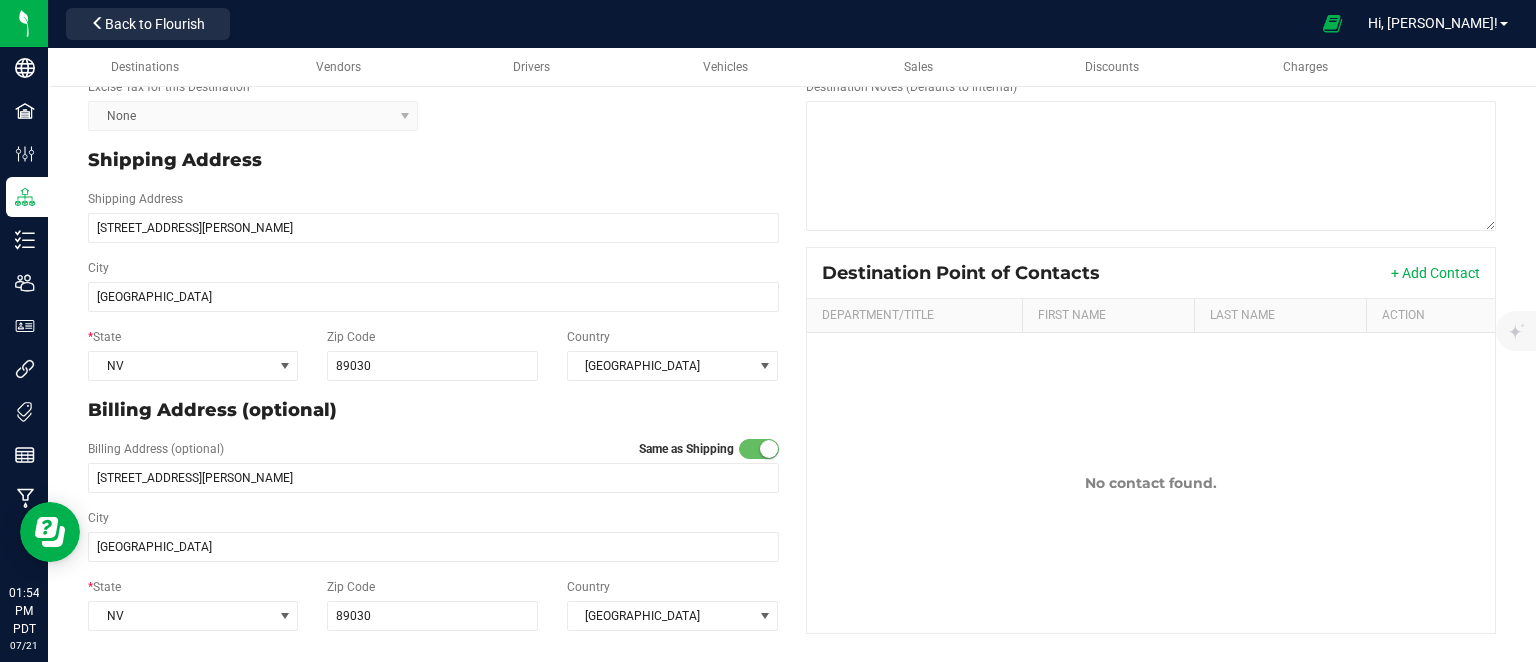 scroll, scrollTop: 0, scrollLeft: 0, axis: both 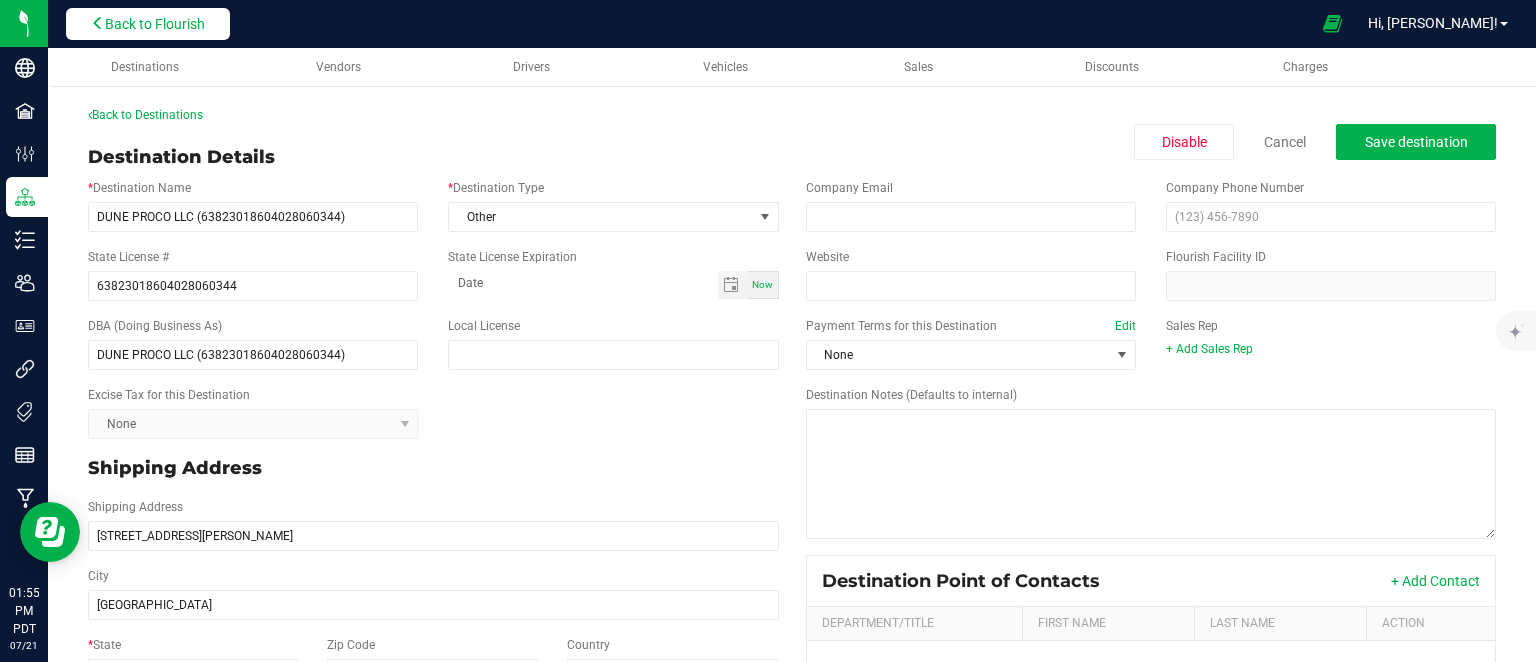 click on "Back to Flourish" at bounding box center (155, 24) 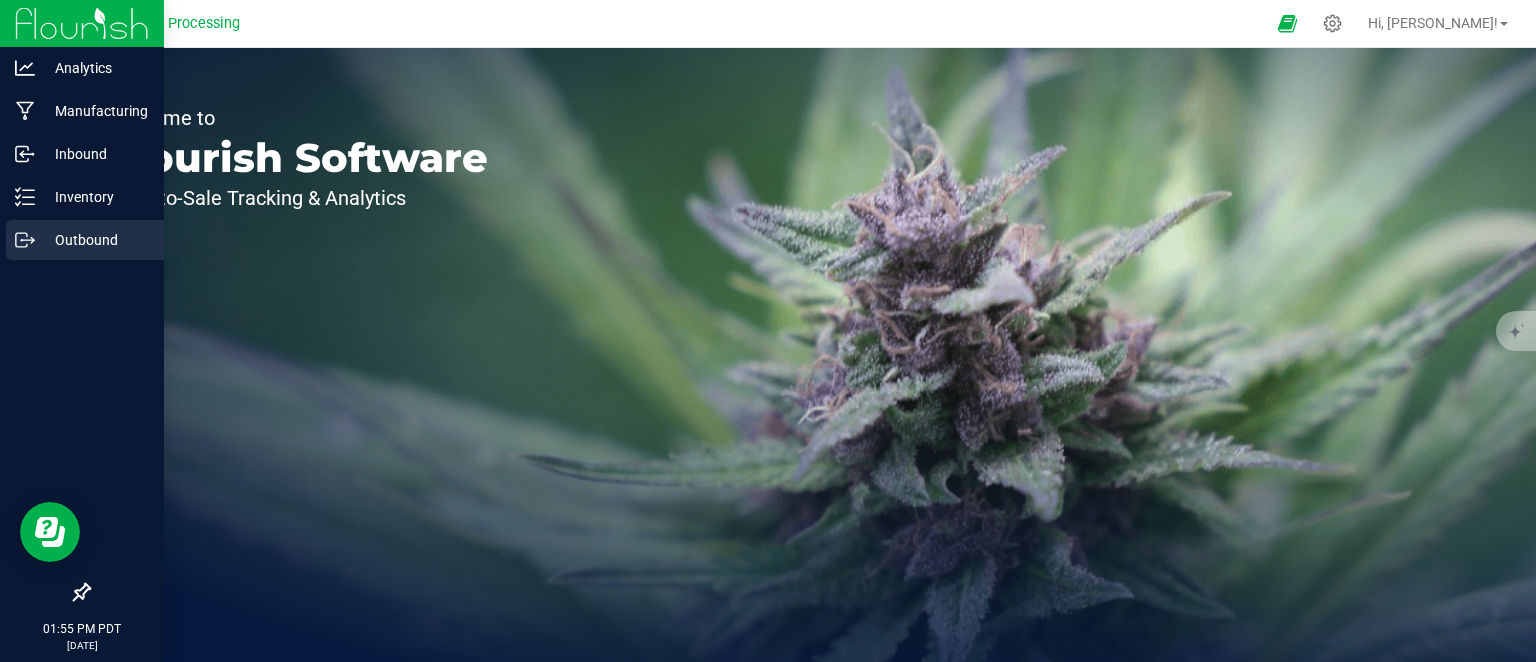 click on "Outbound" at bounding box center [95, 240] 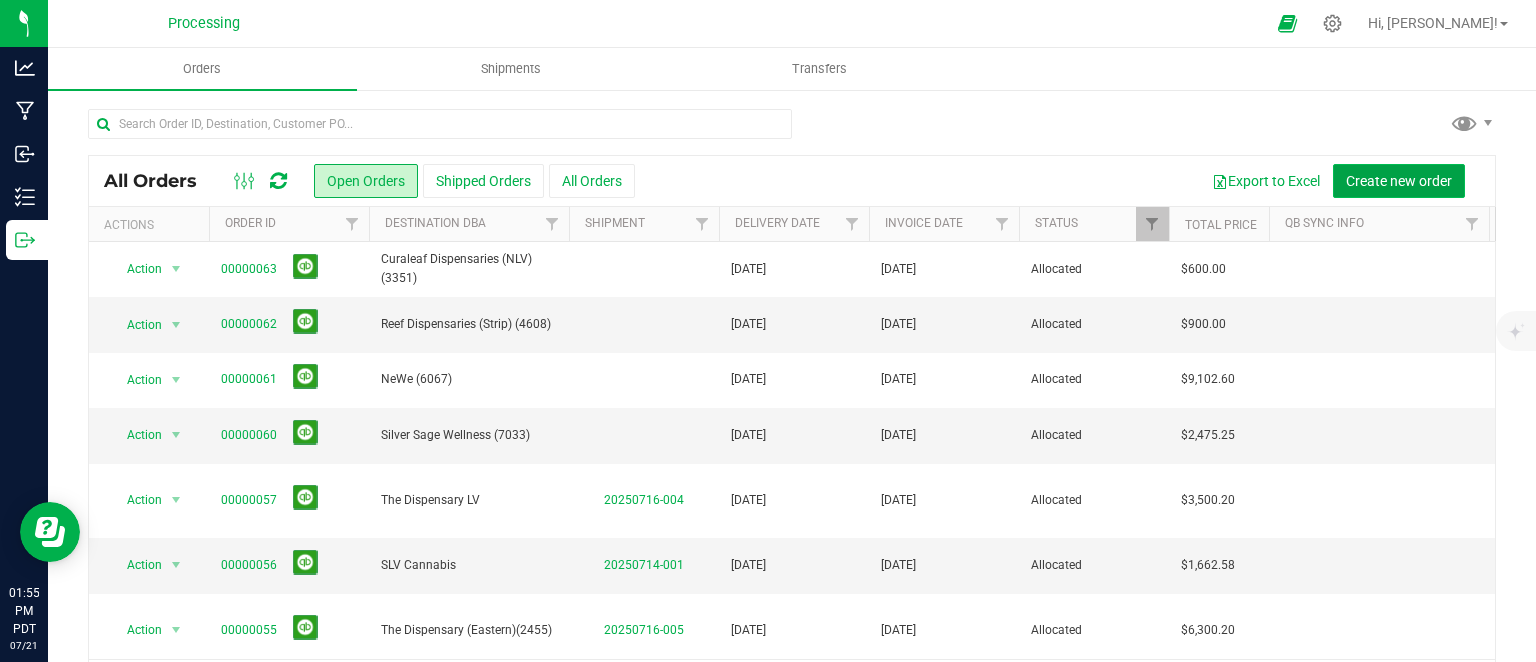 click on "Create new order" at bounding box center (1399, 181) 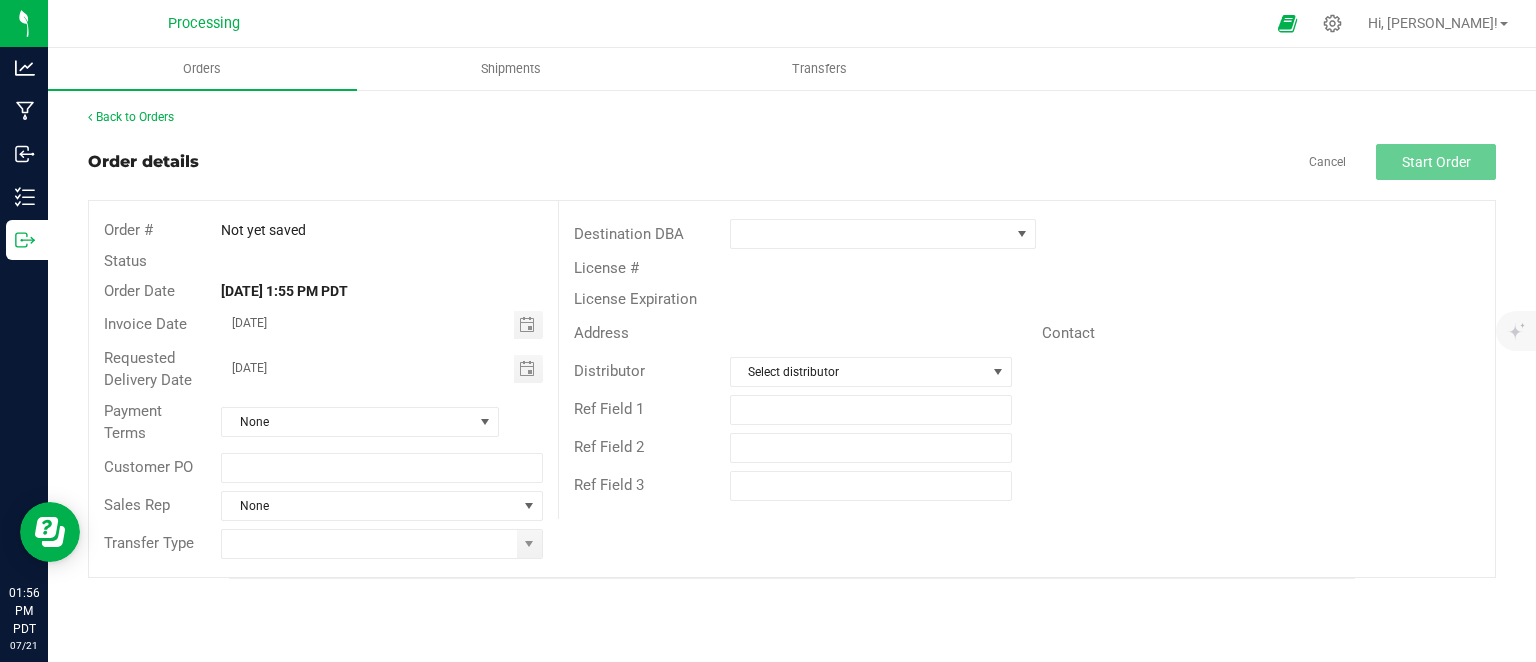click on "Ref Field 1" at bounding box center [1027, 410] 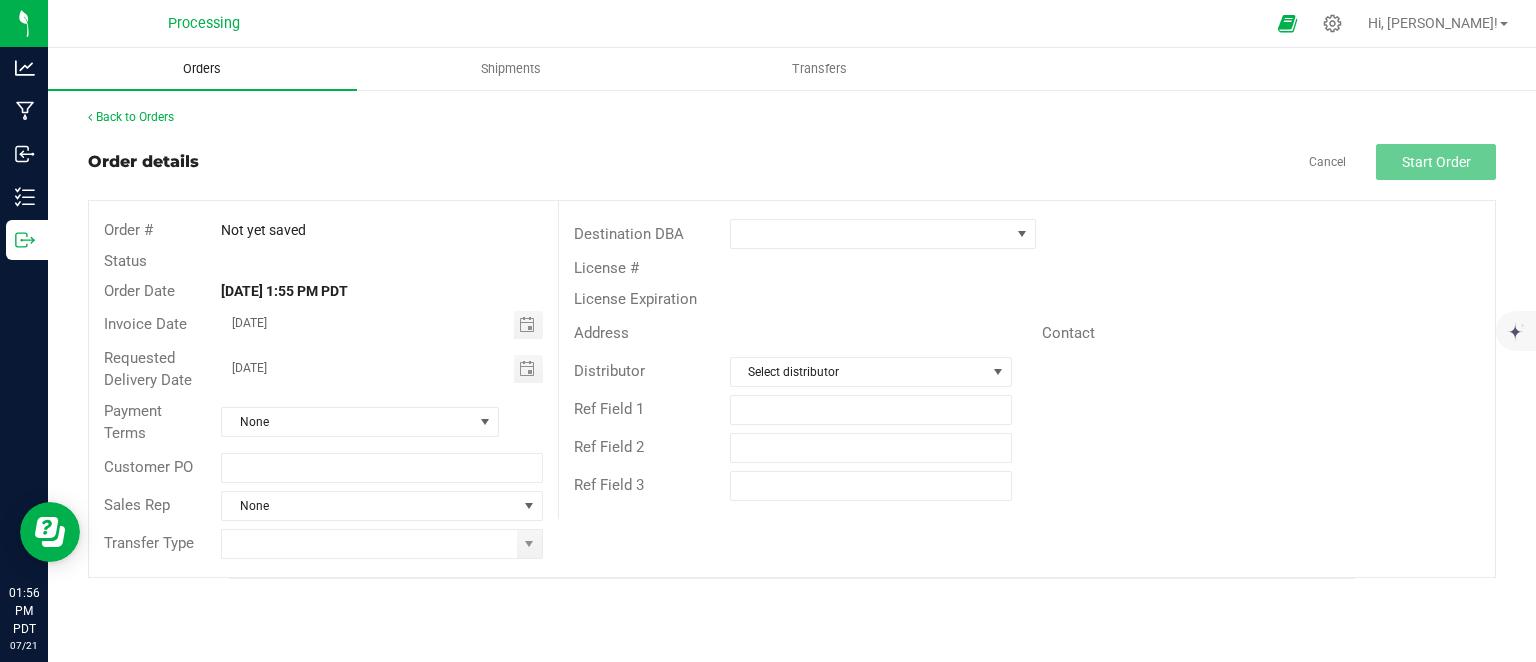 click on "Orders" at bounding box center (202, 69) 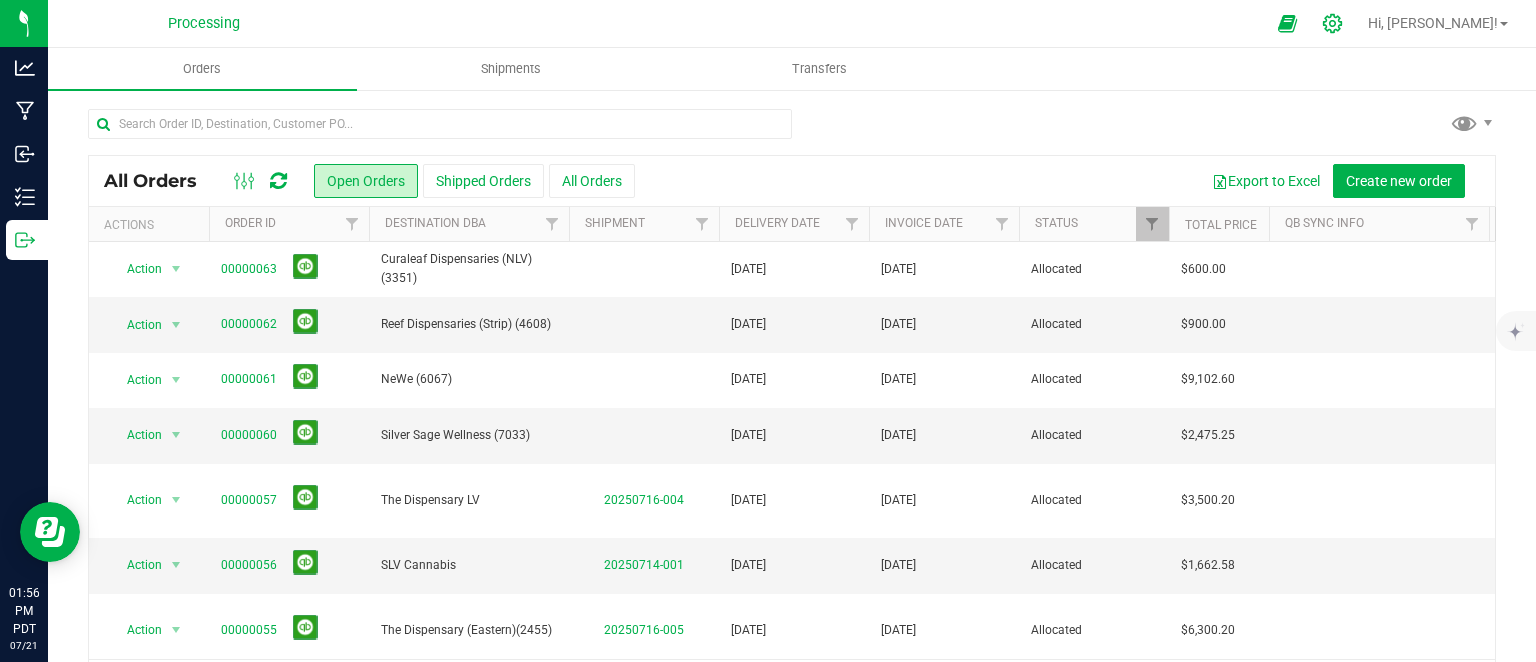click 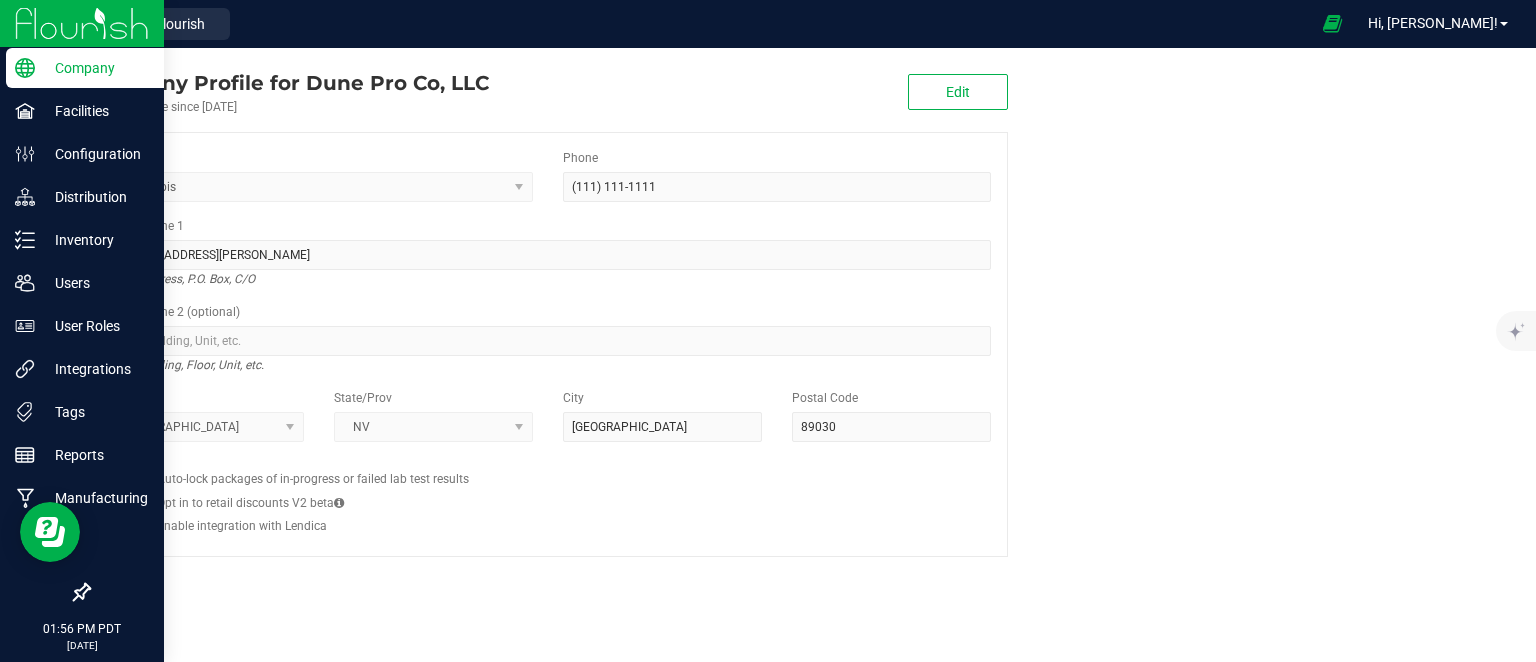 click on "Company" at bounding box center [85, 68] 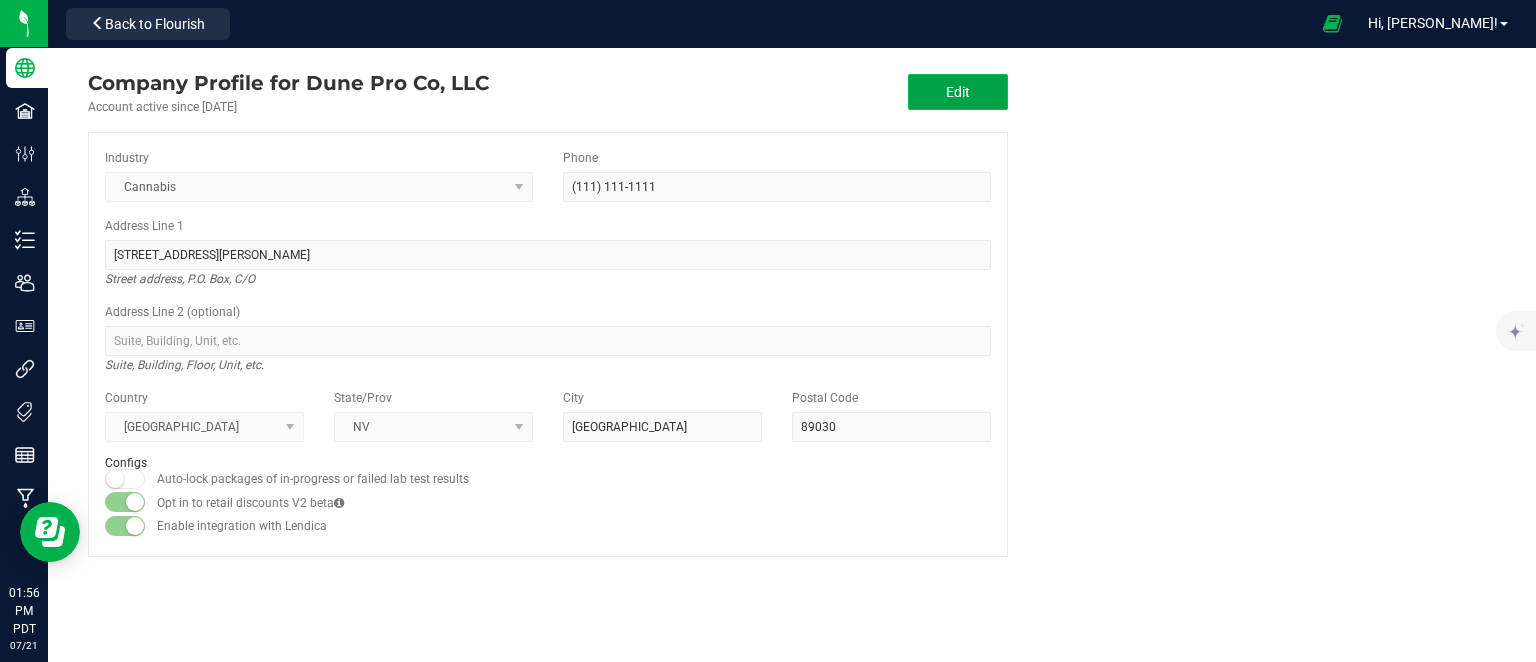 click on "Edit" at bounding box center [958, 92] 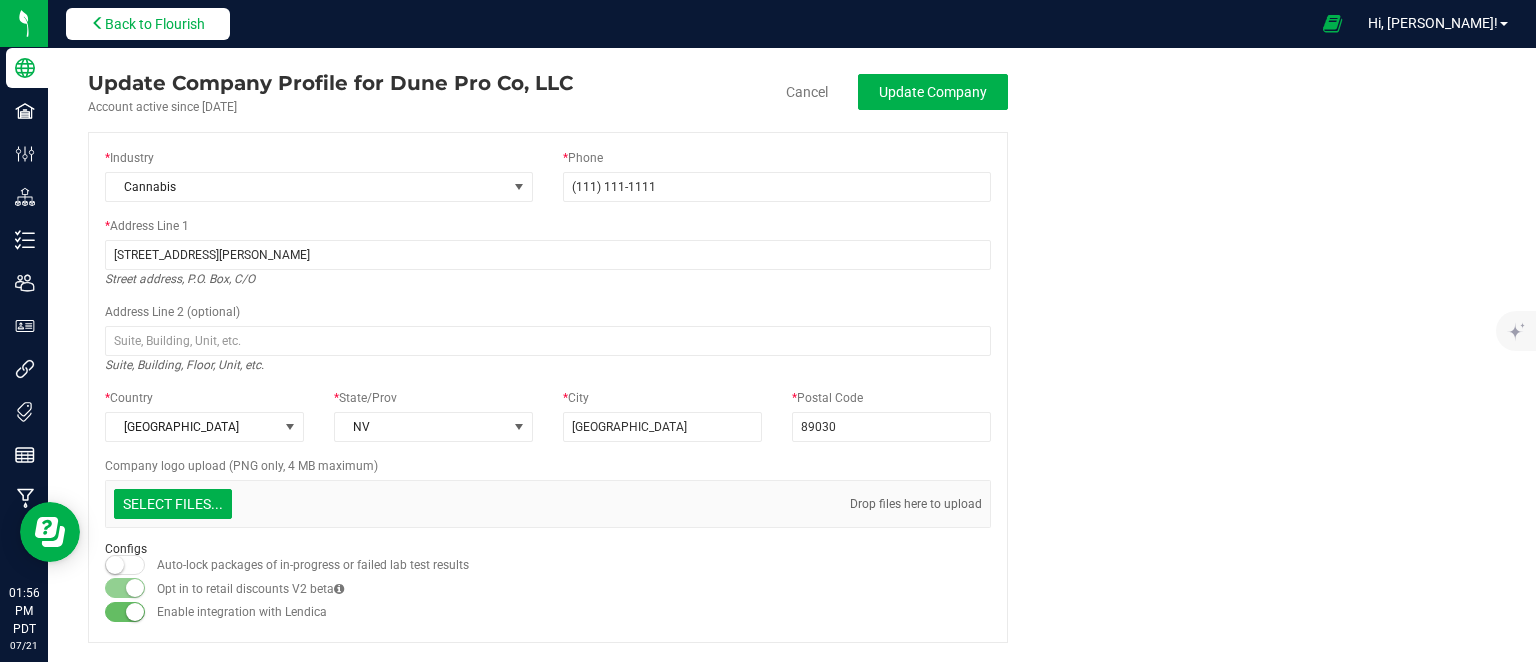 click on "Back to Flourish" at bounding box center [155, 24] 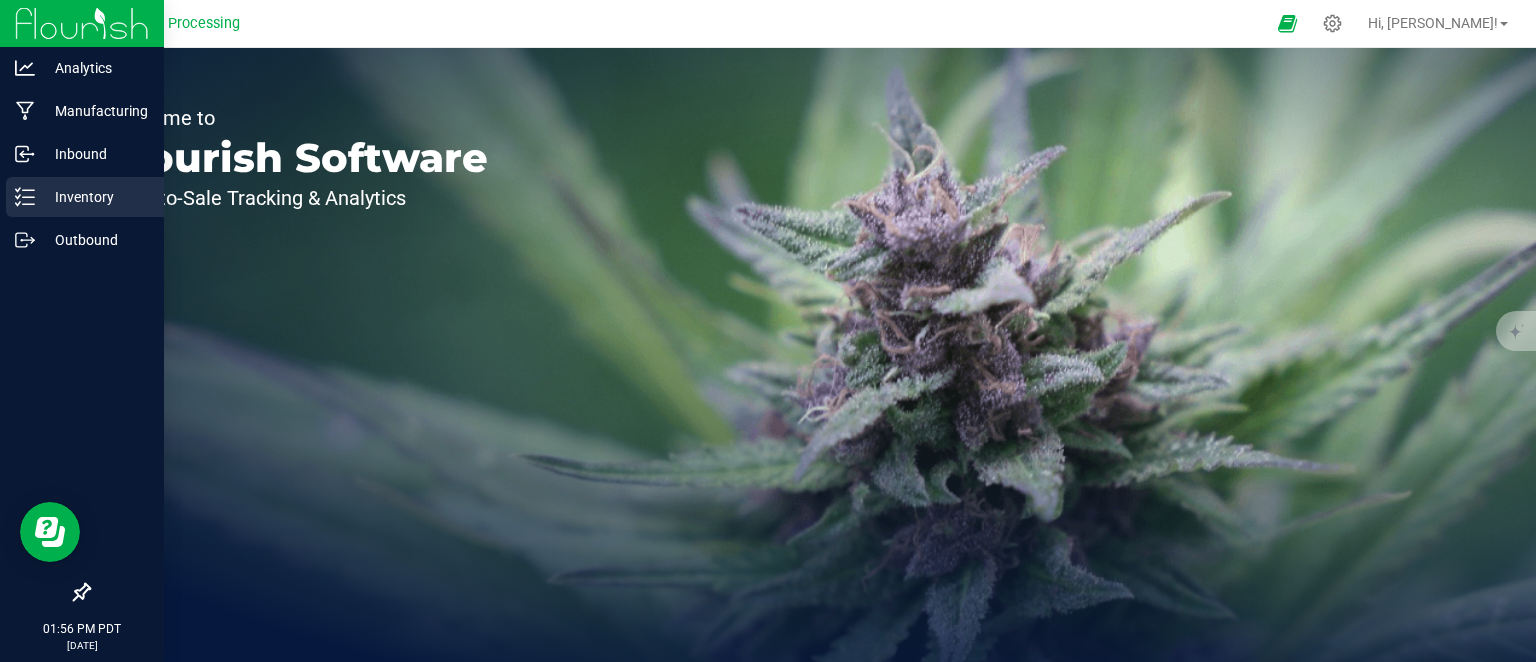 click 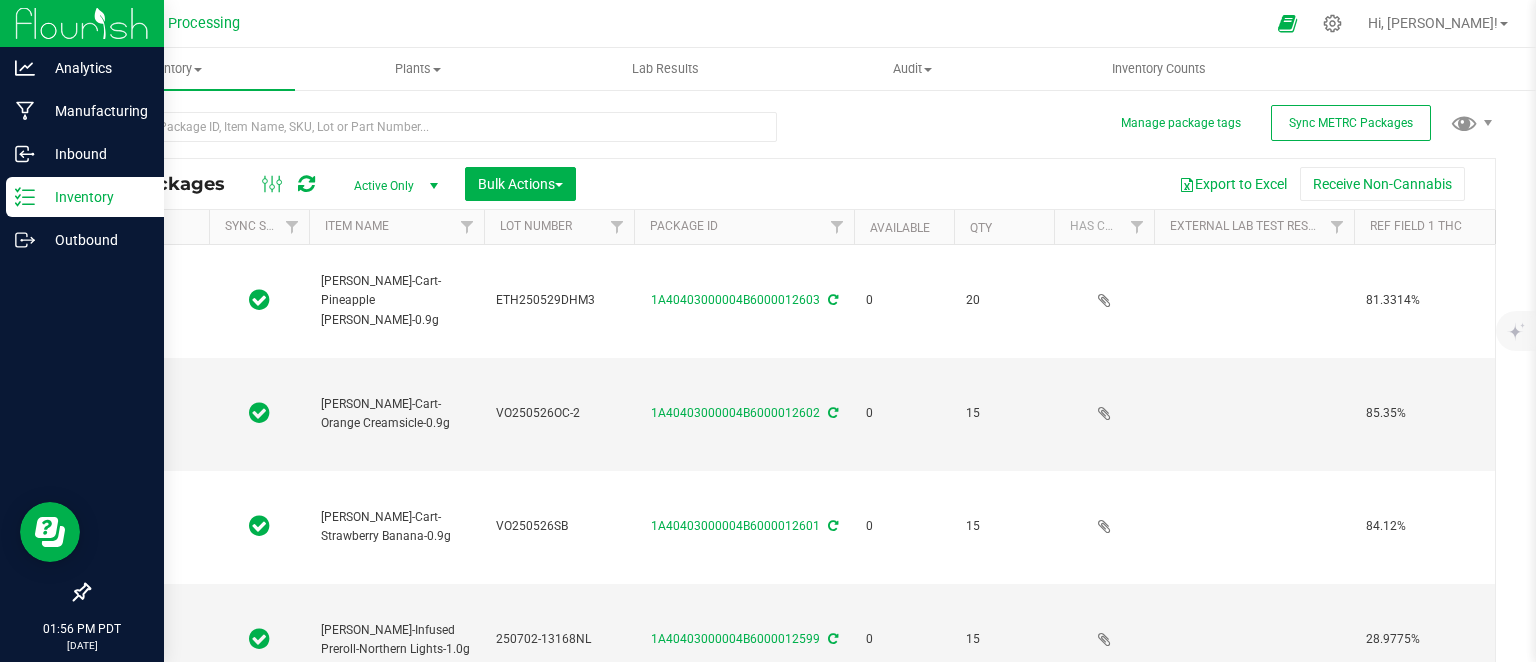 type on "2025-06-12" 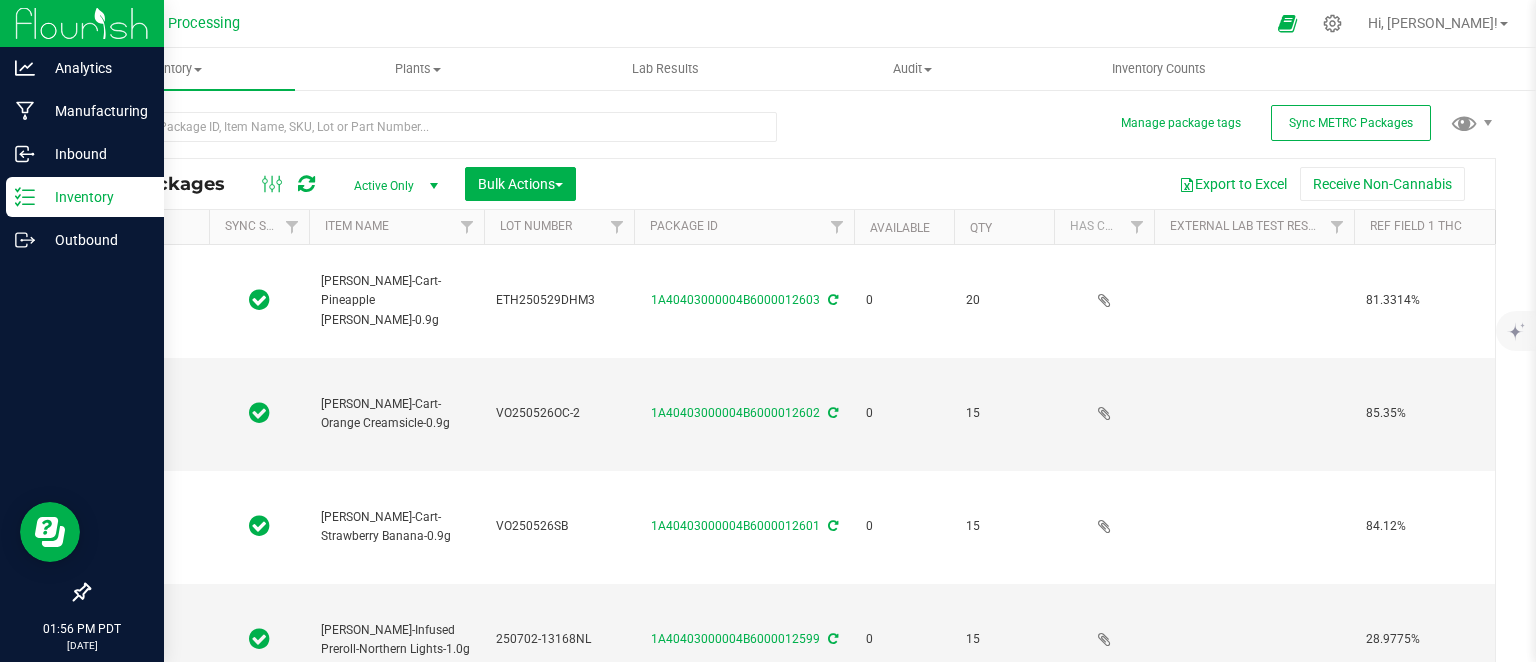 type on "2025-05-26" 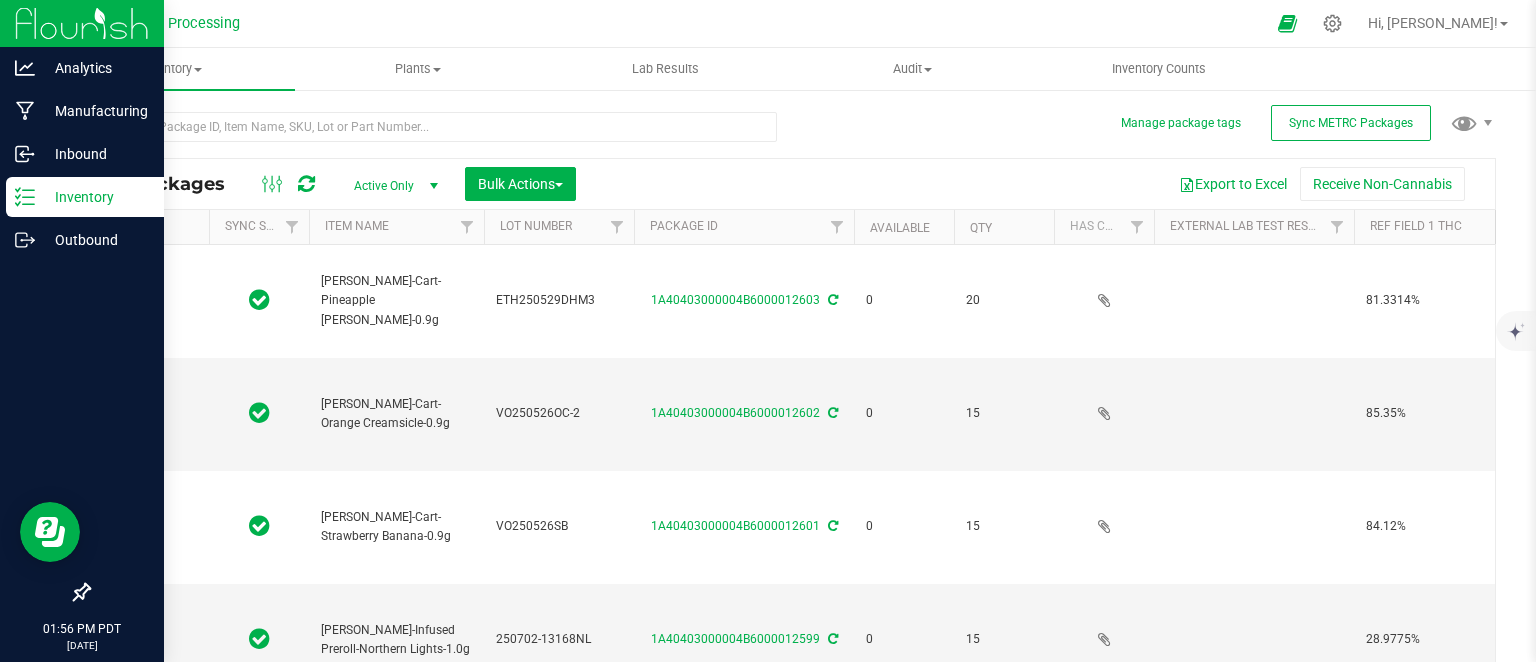 type on "2025-05-26" 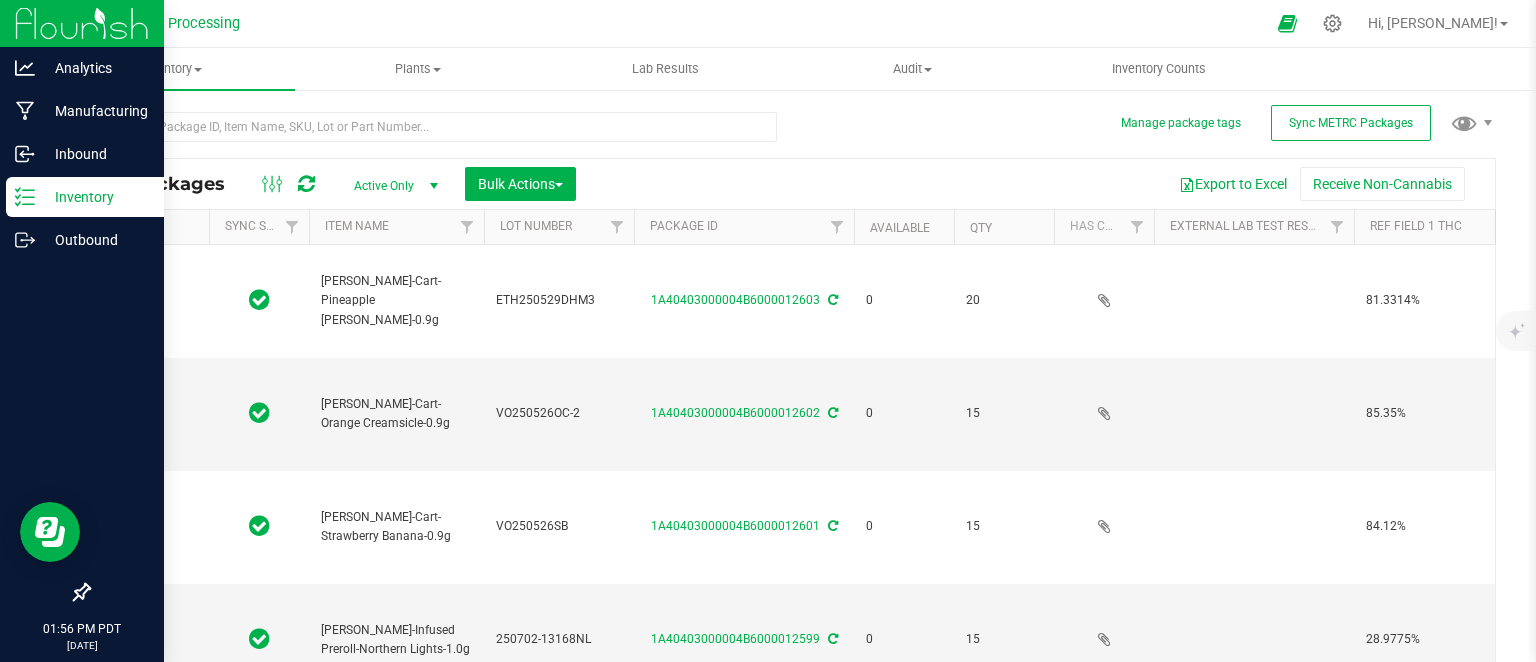 type on "2025-07-02" 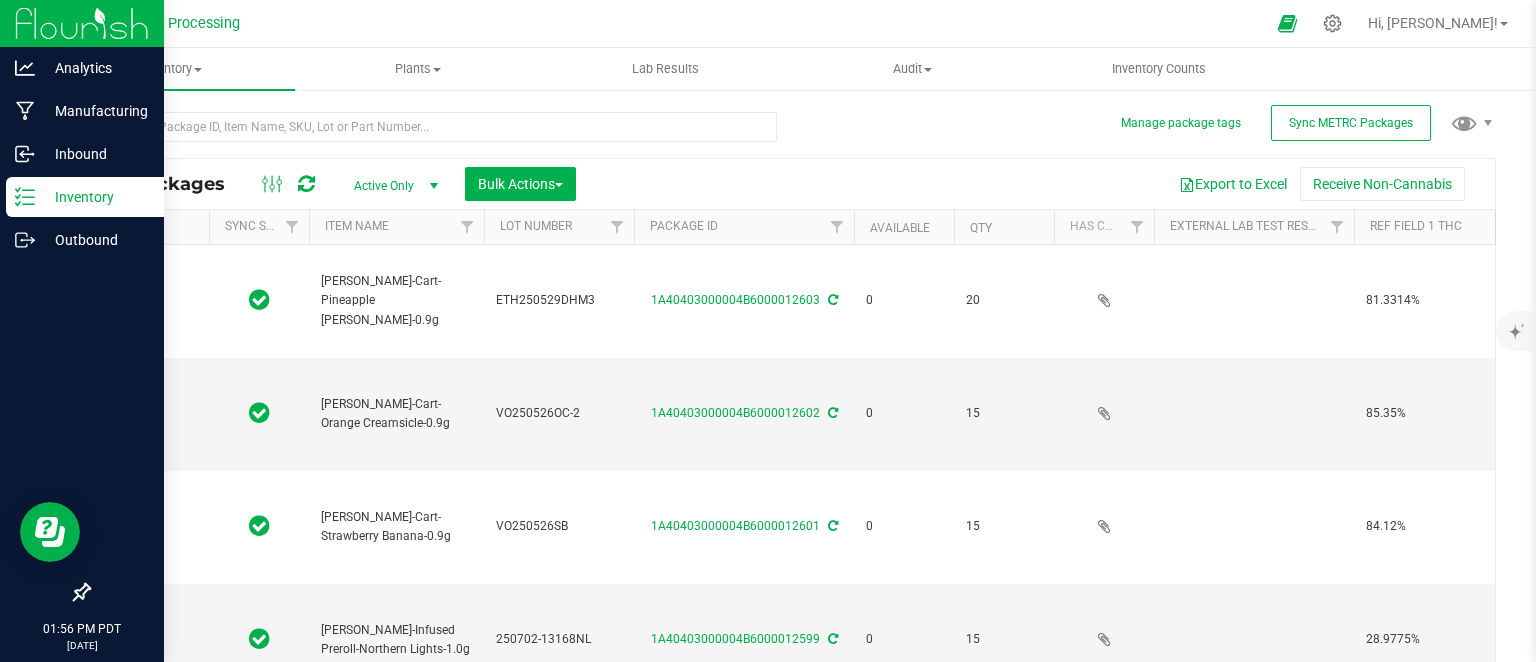 type on "2025-06-17" 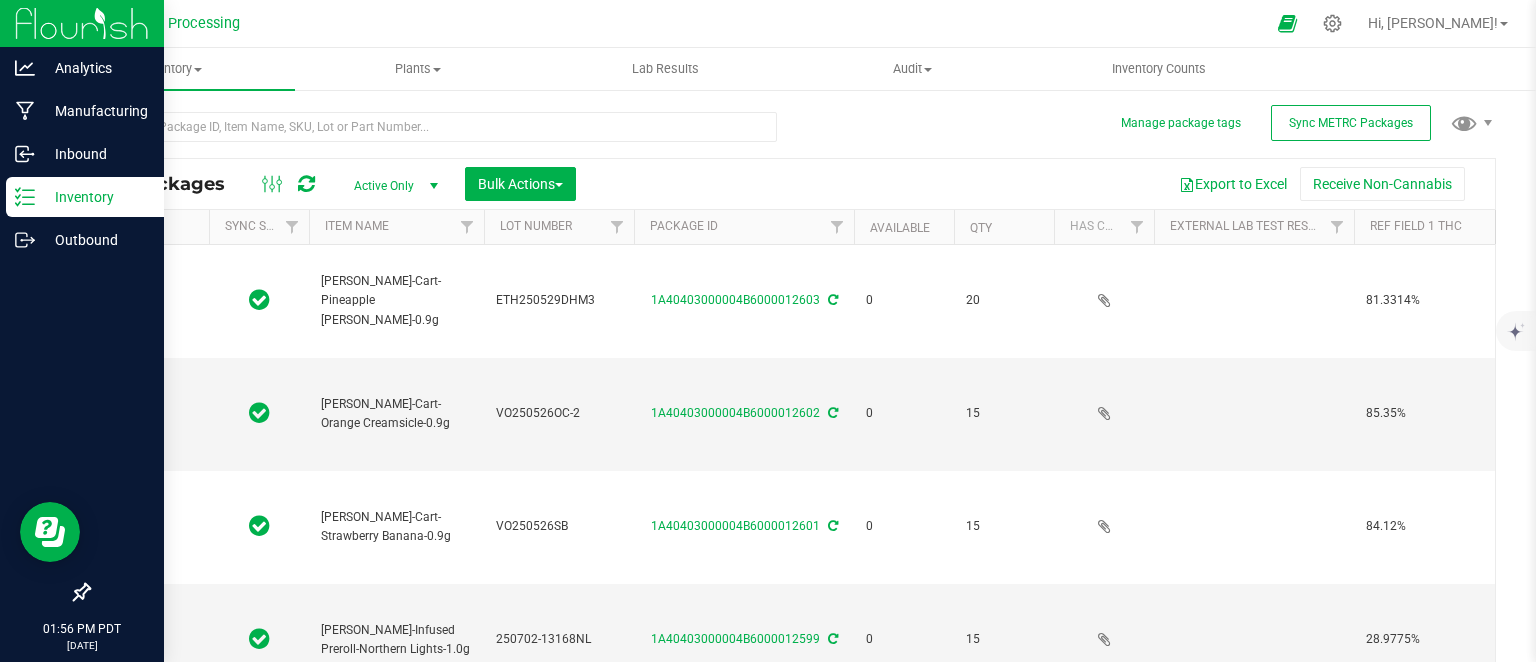 type on "2025-06-17" 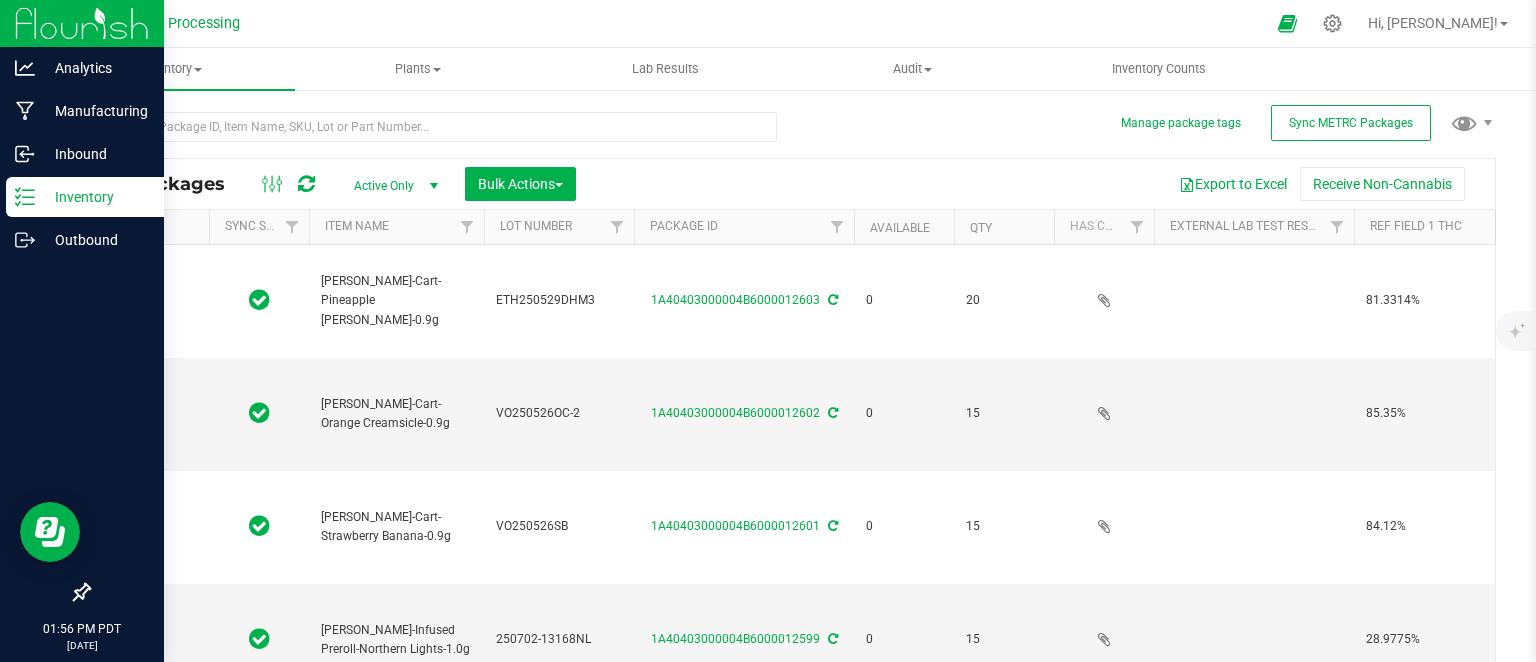 type on "2025-07-02" 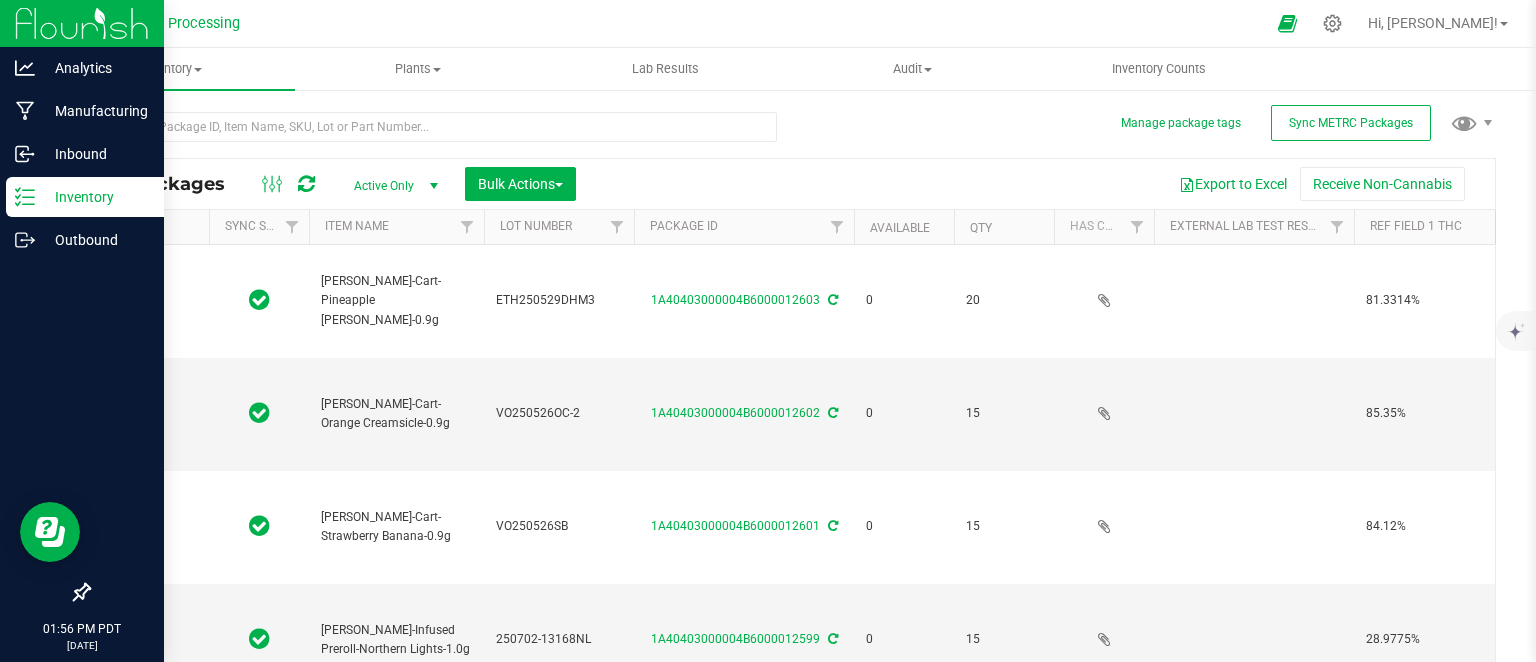type on "2025-06-24" 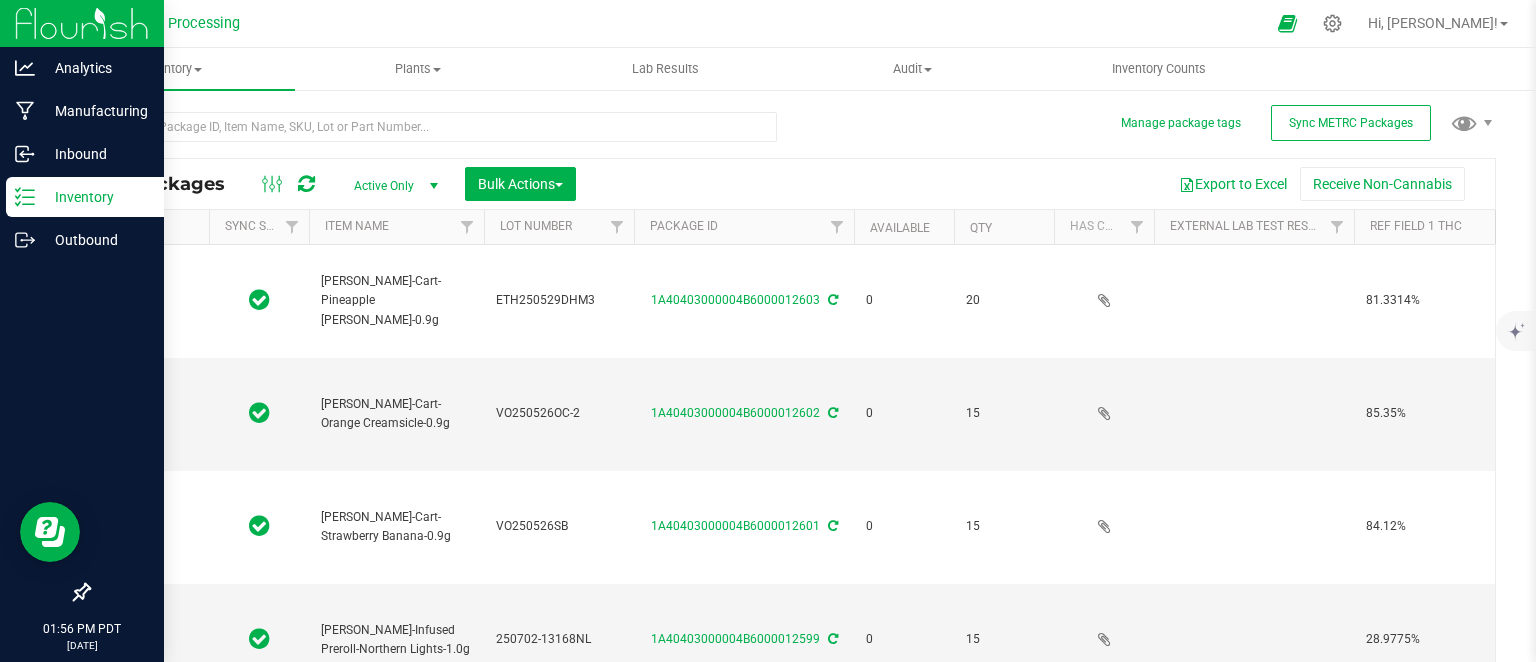type on "2025-06-12" 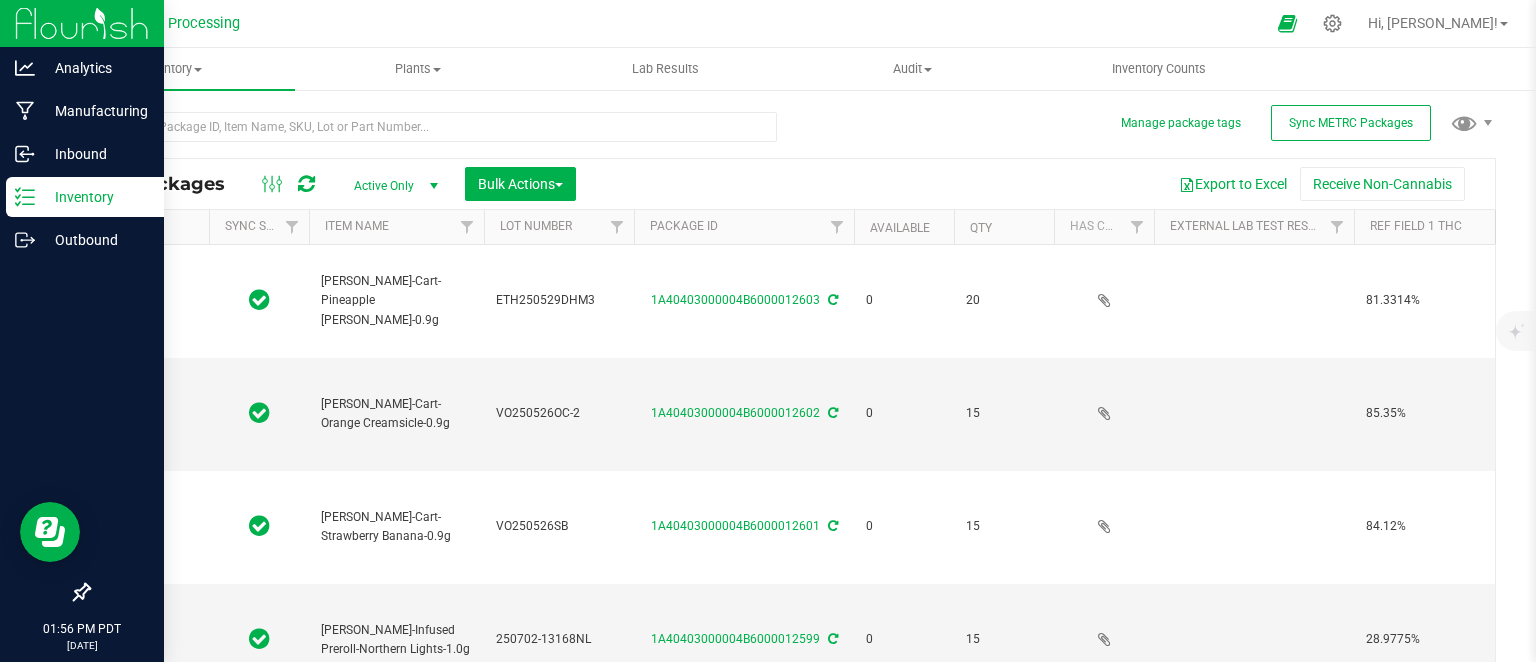 type on "2025-06-22" 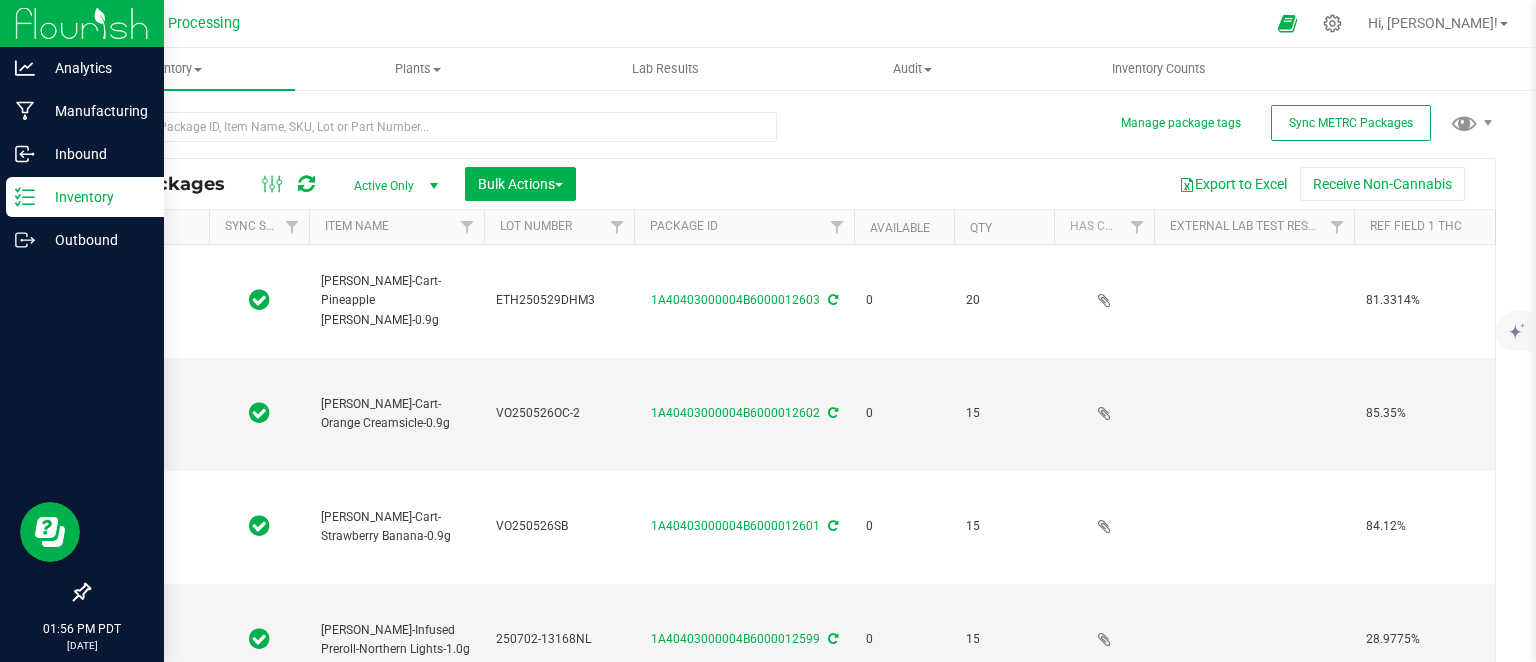type on "2025-05-26" 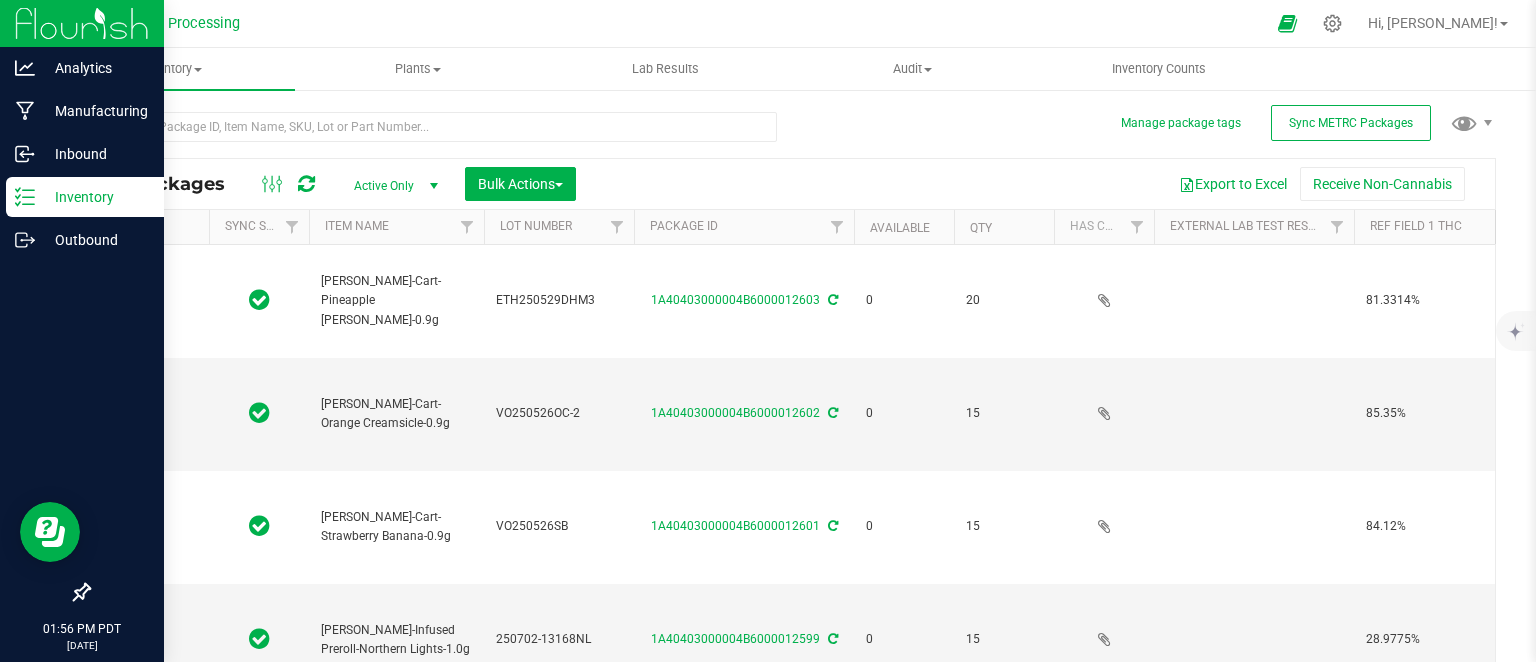 type on "2025-06-12" 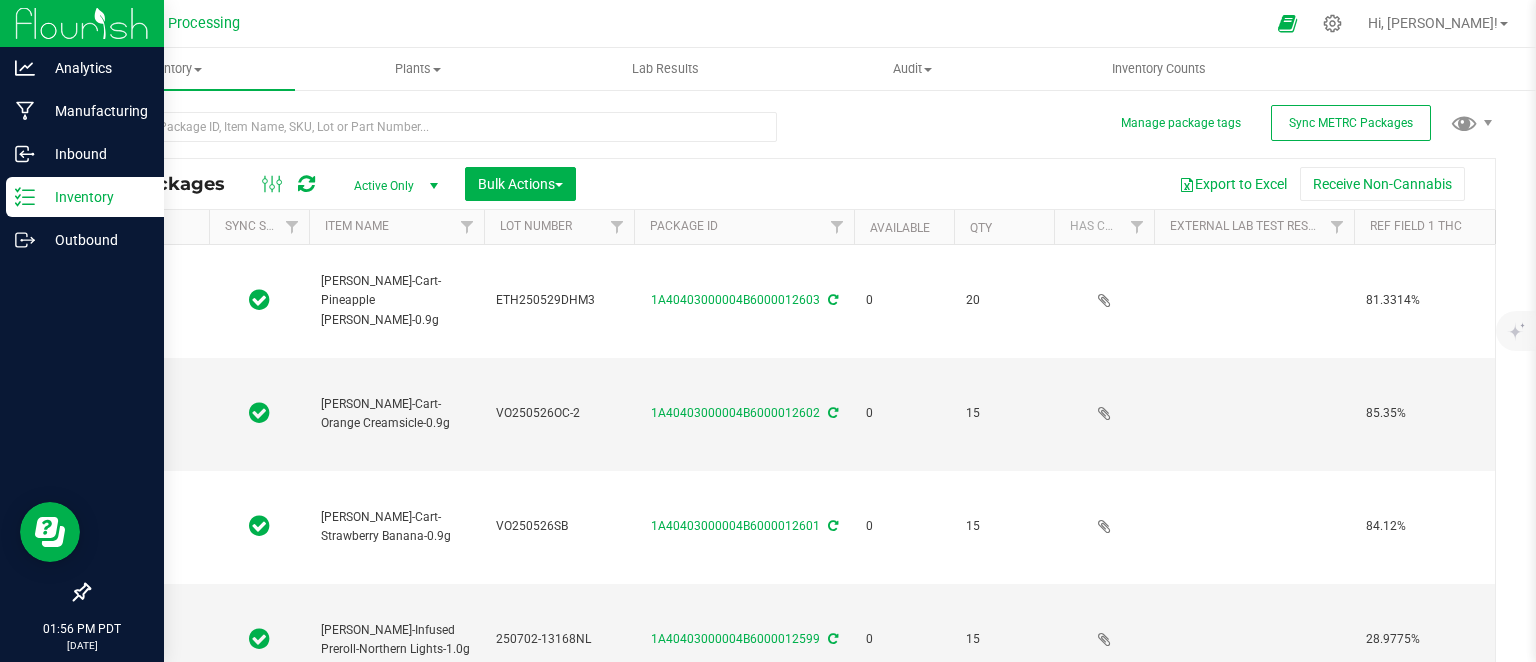 type on "2025-06-17" 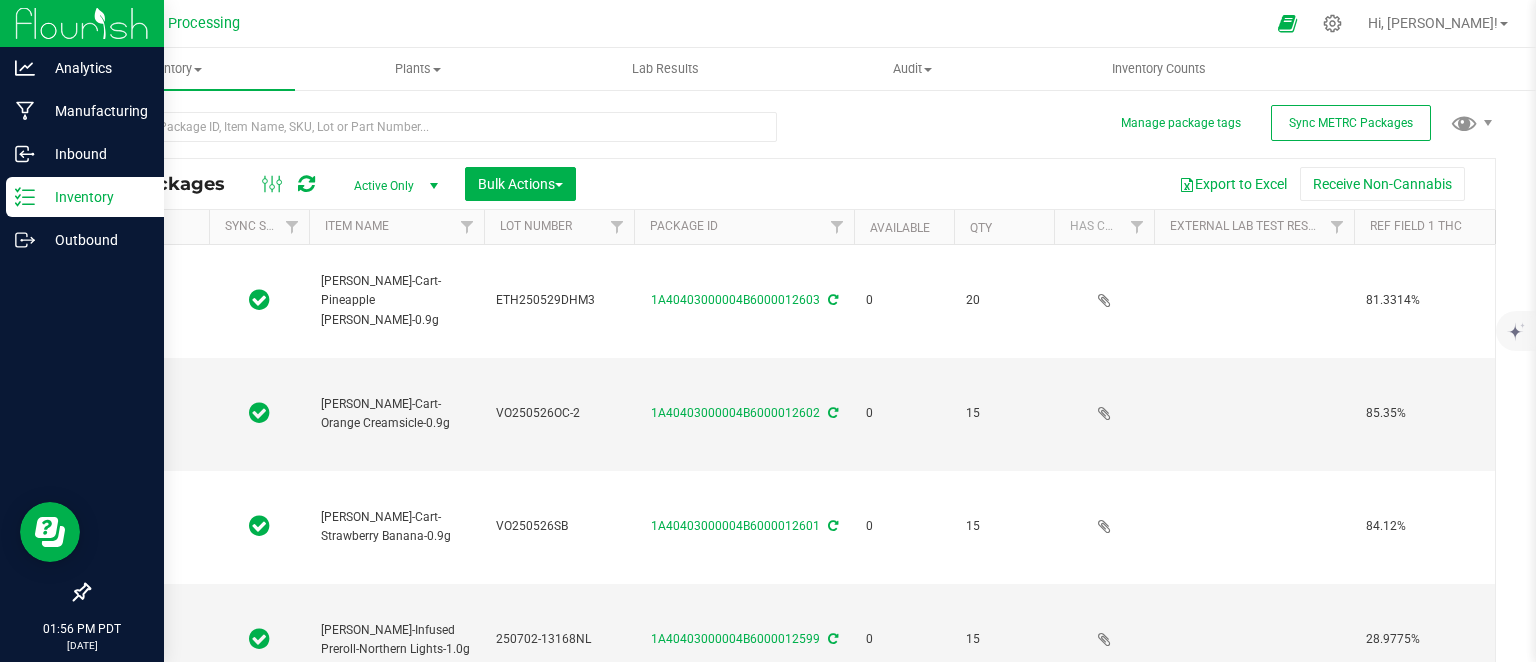 type on "2025-07-04" 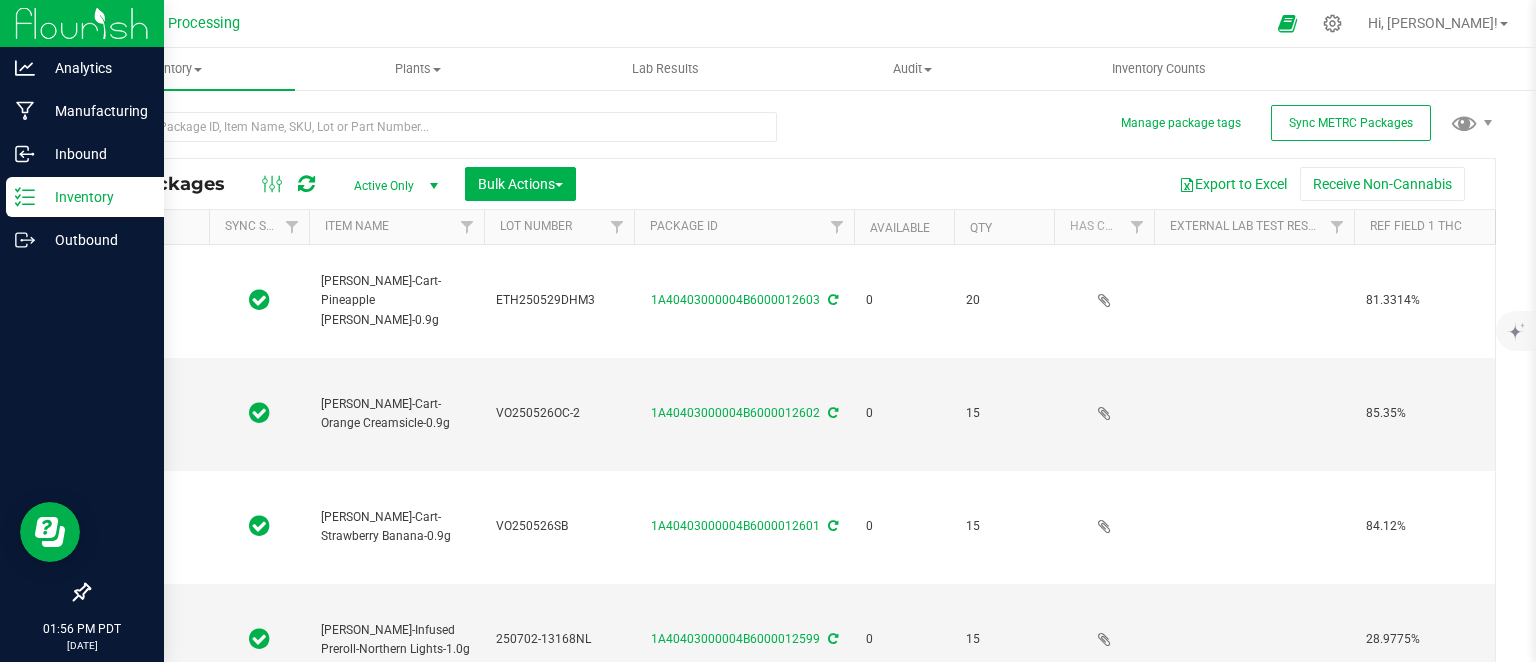 type on "2025-07-04" 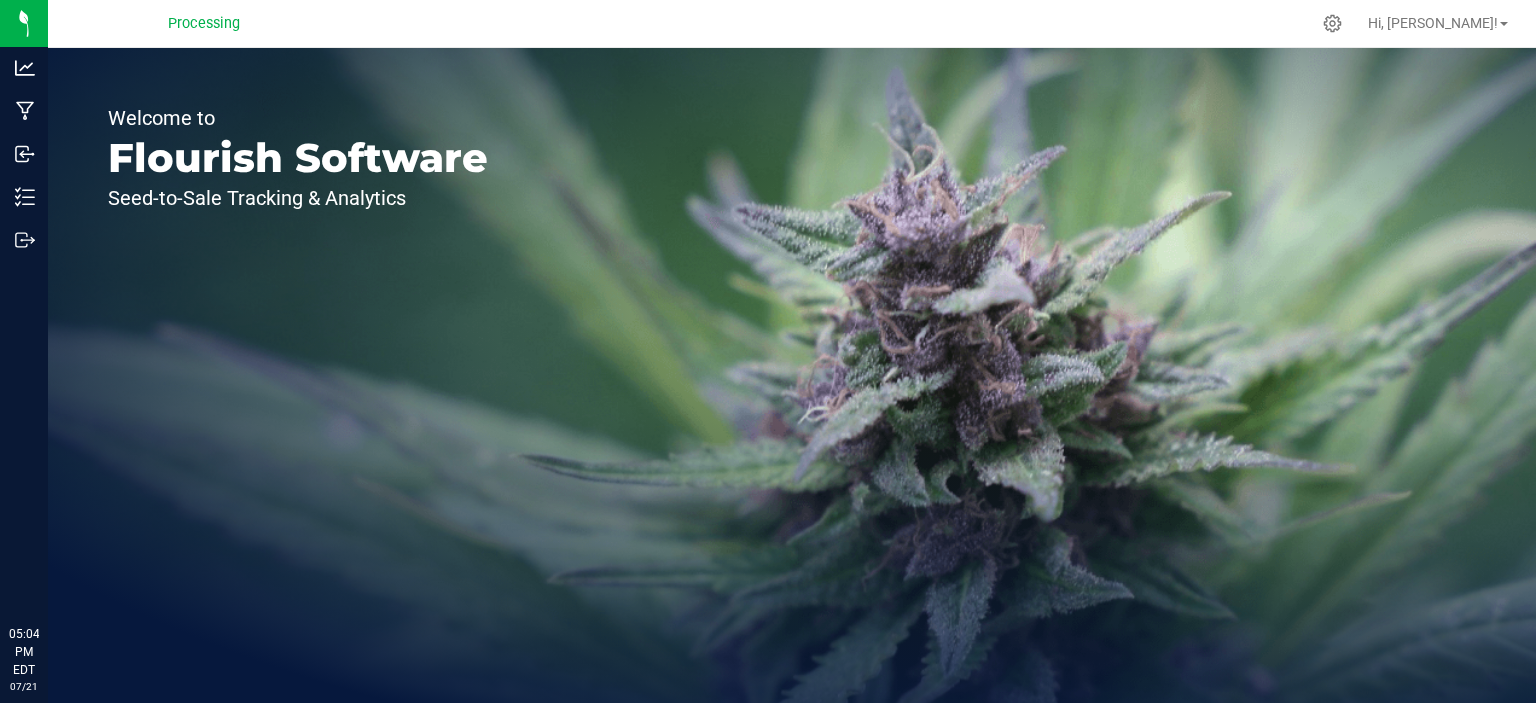 scroll, scrollTop: 0, scrollLeft: 0, axis: both 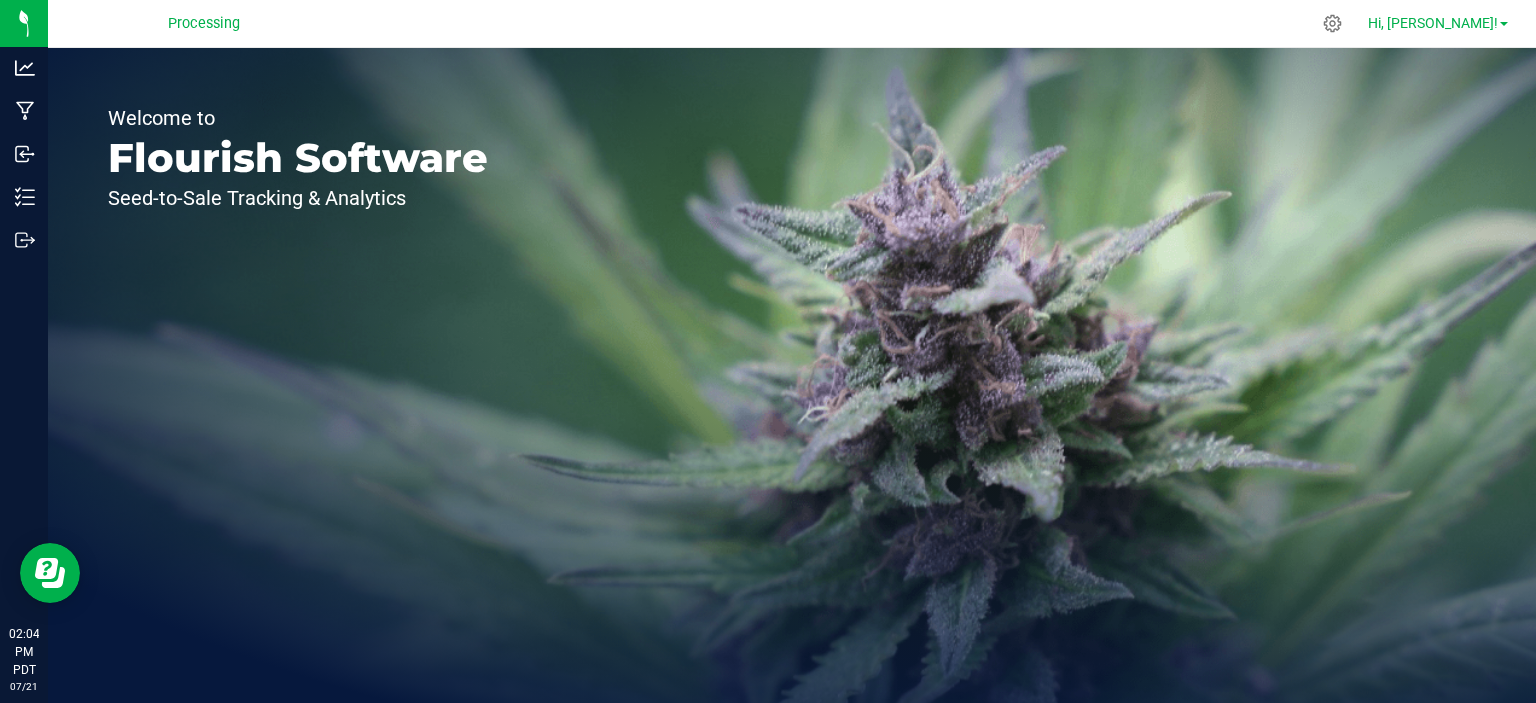 click on "Hi, [PERSON_NAME]!" at bounding box center (1433, 23) 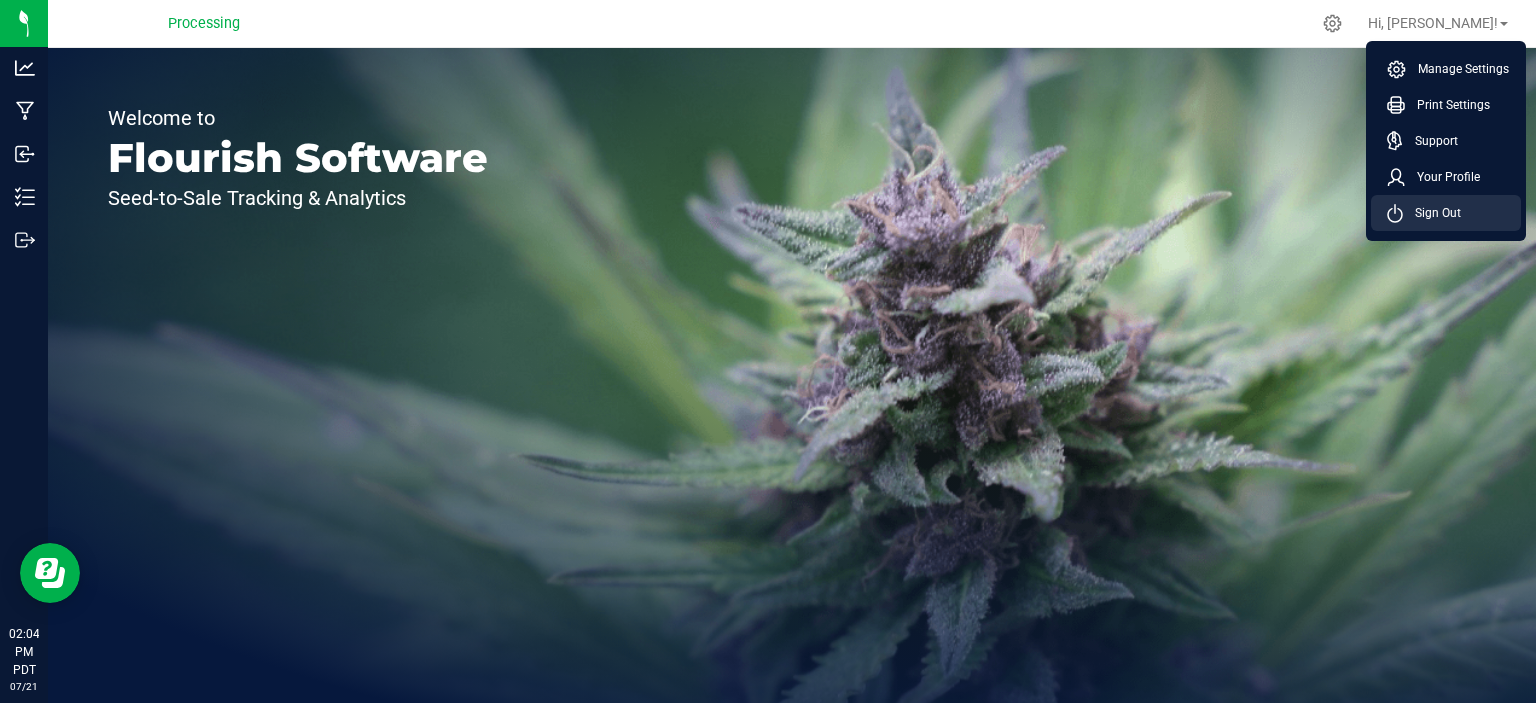 click on "Sign Out" at bounding box center (1432, 213) 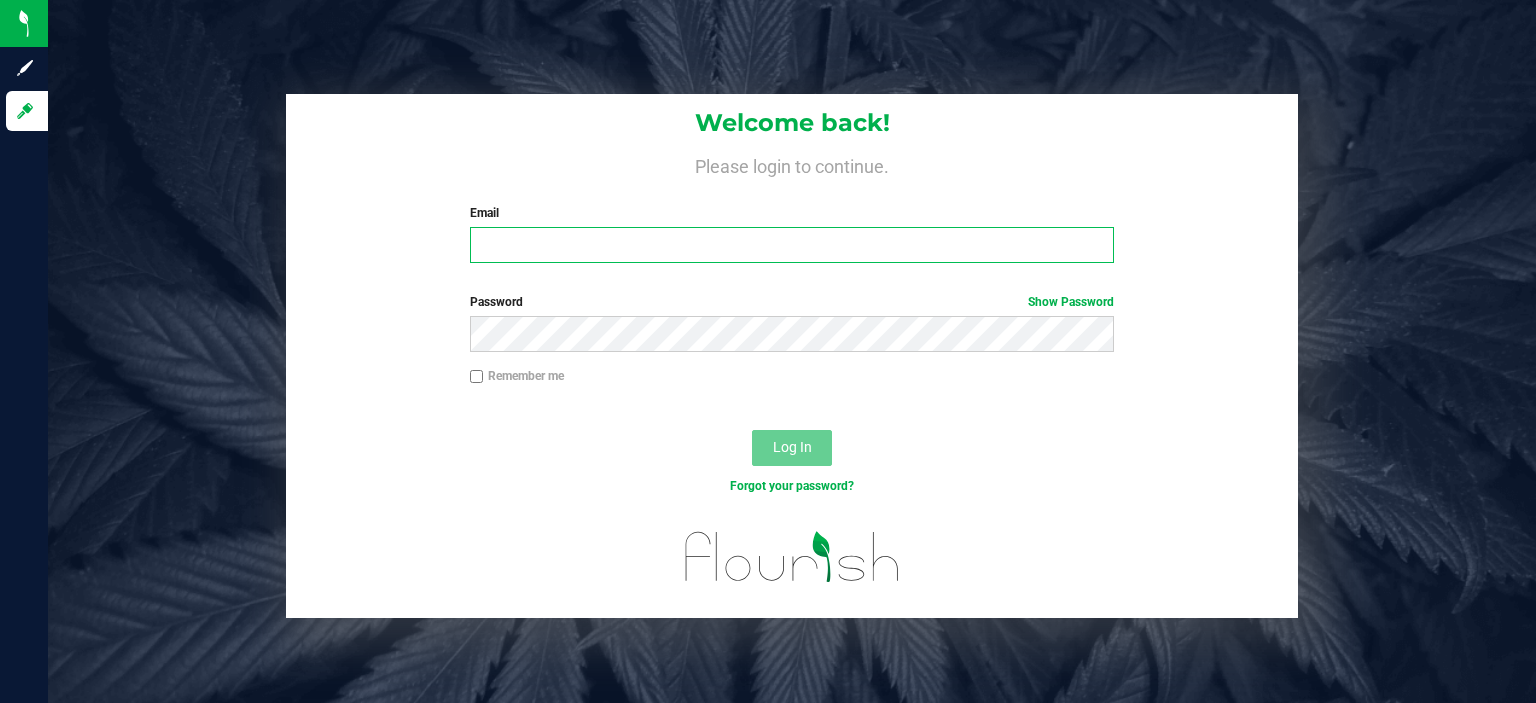 click on "Email" at bounding box center [792, 245] 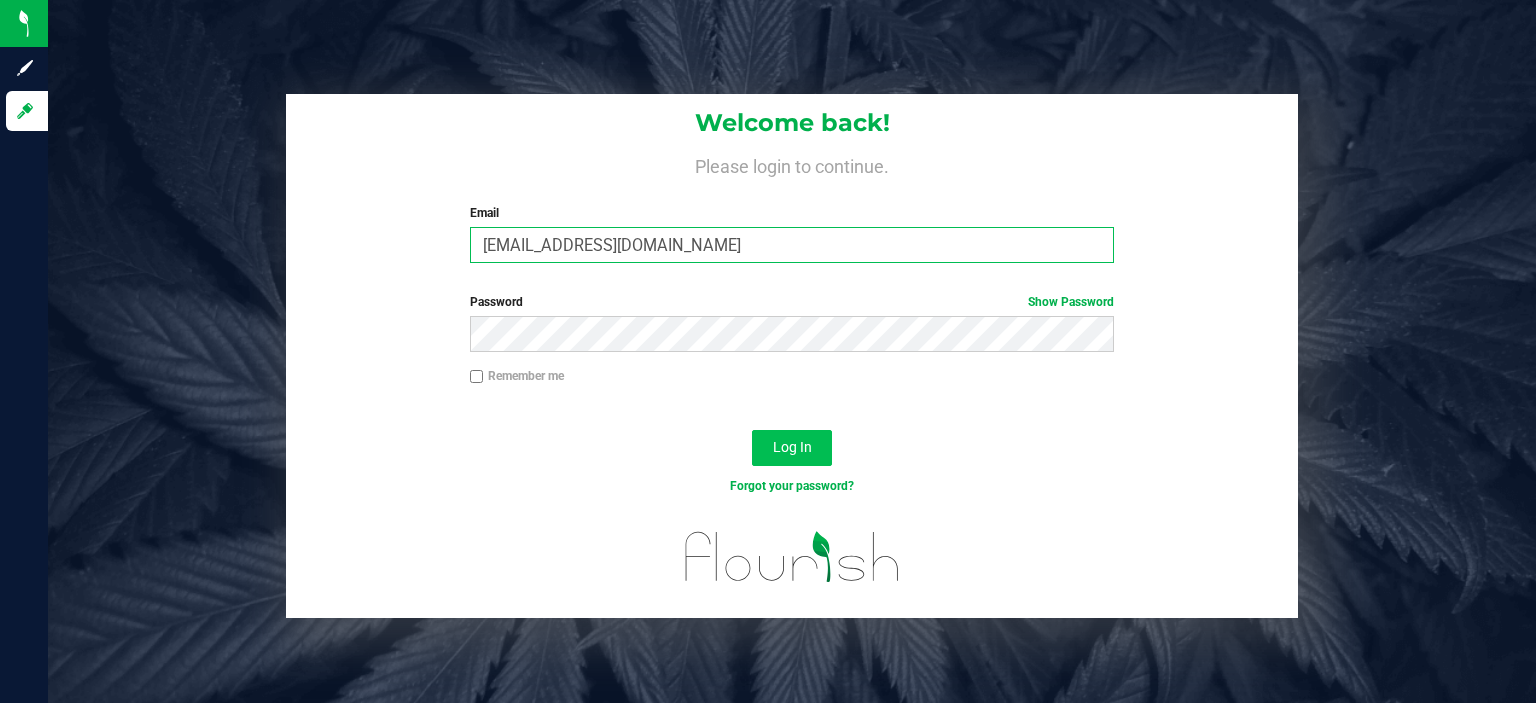 type on "[EMAIL_ADDRESS][DOMAIN_NAME]" 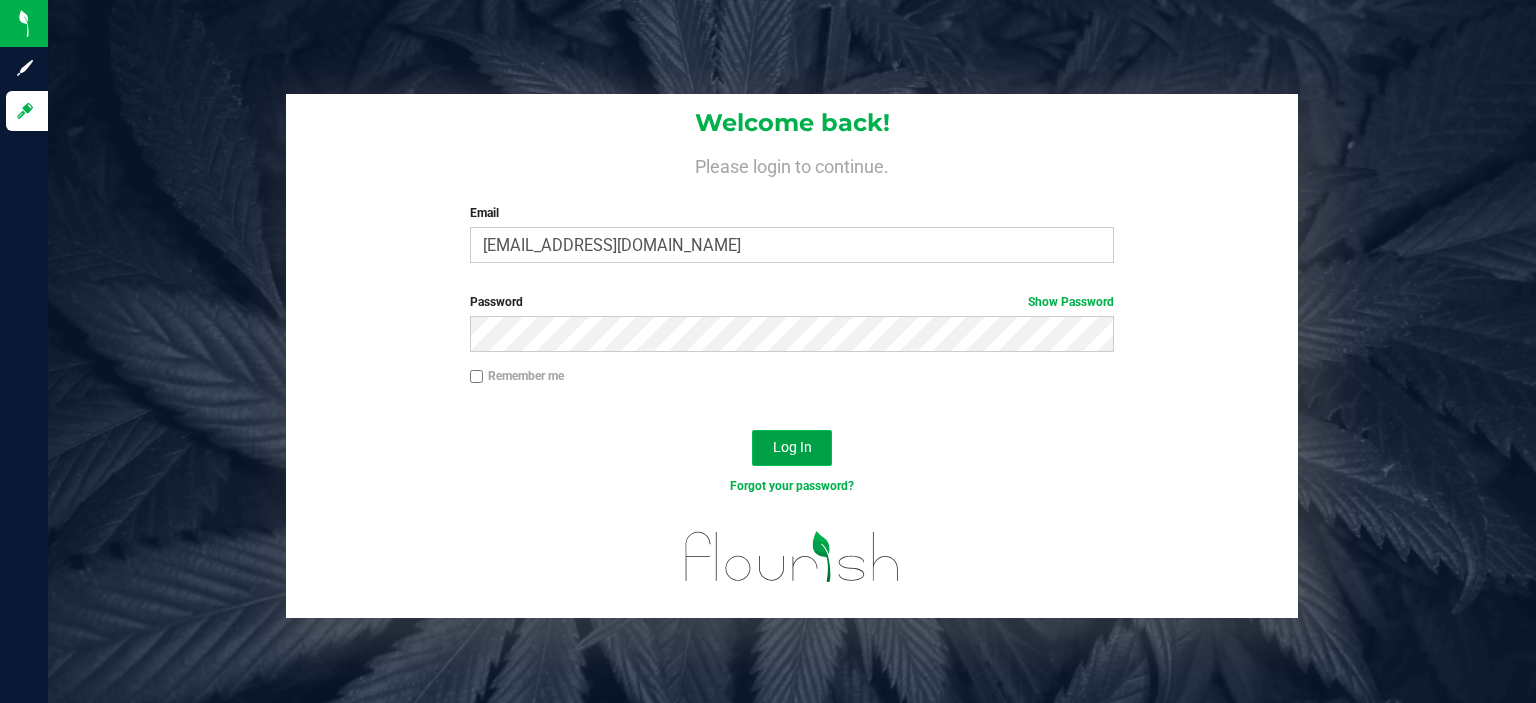 click on "Log In" at bounding box center (792, 447) 